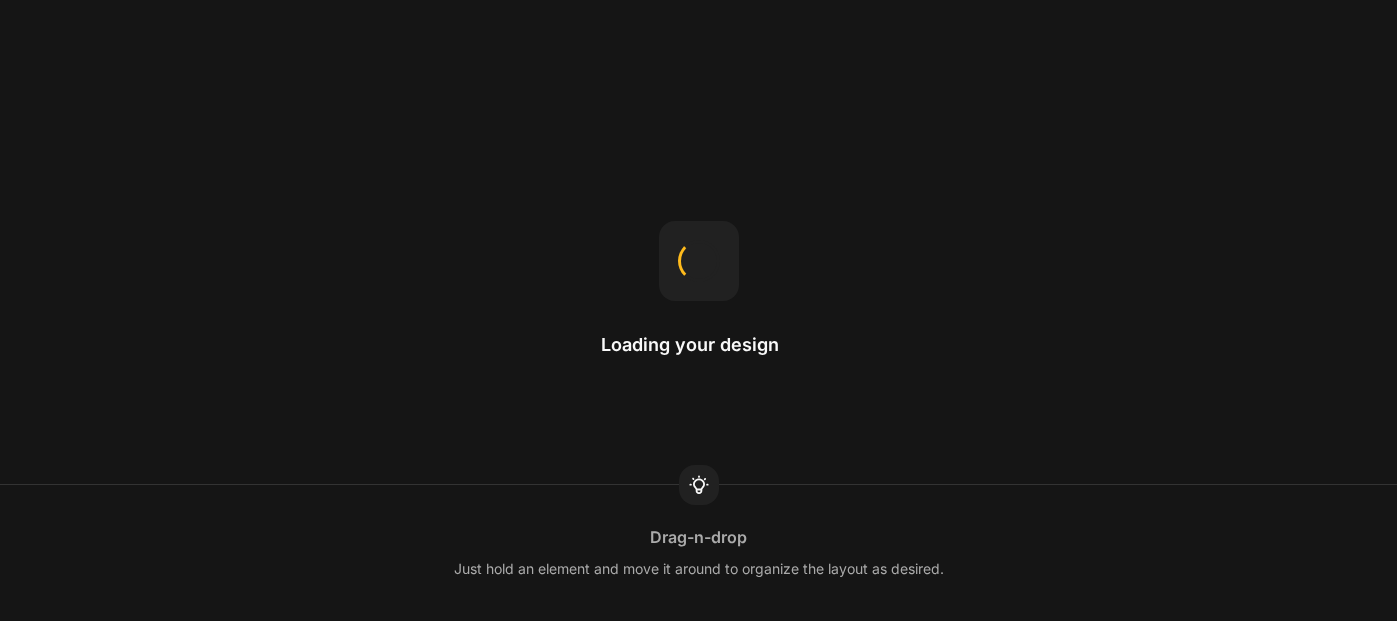 scroll, scrollTop: 0, scrollLeft: 0, axis: both 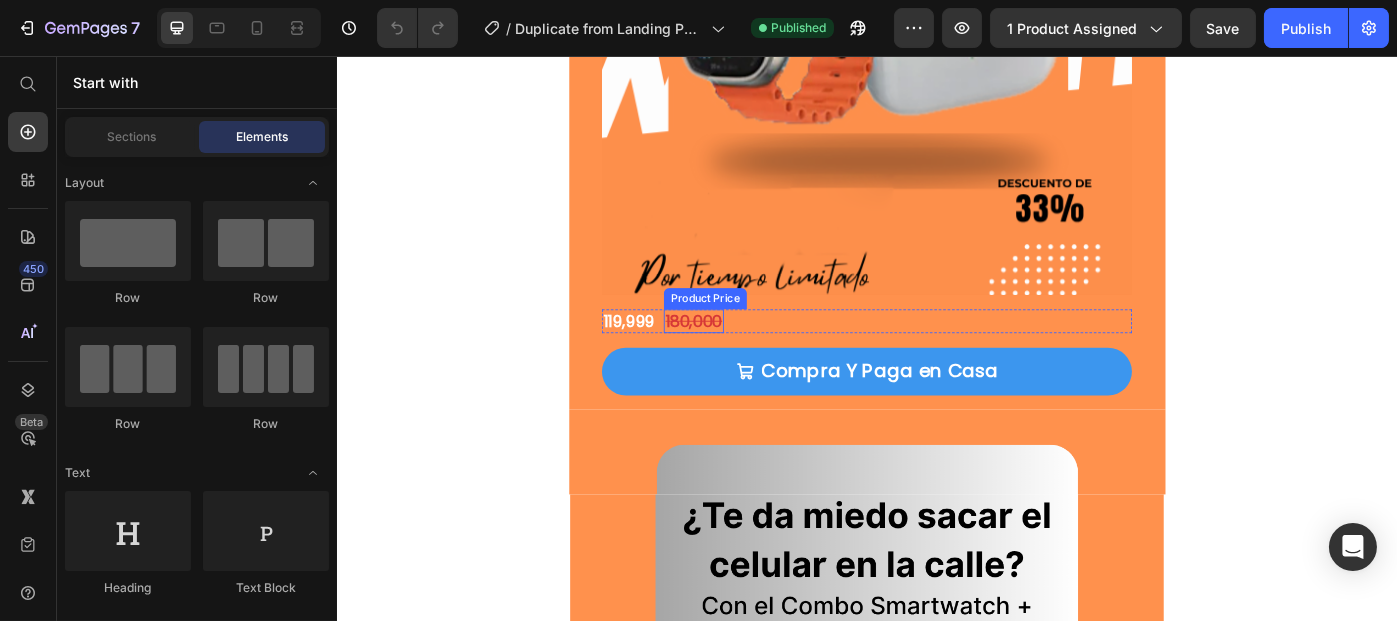 click on "180,000" at bounding box center [740, 356] 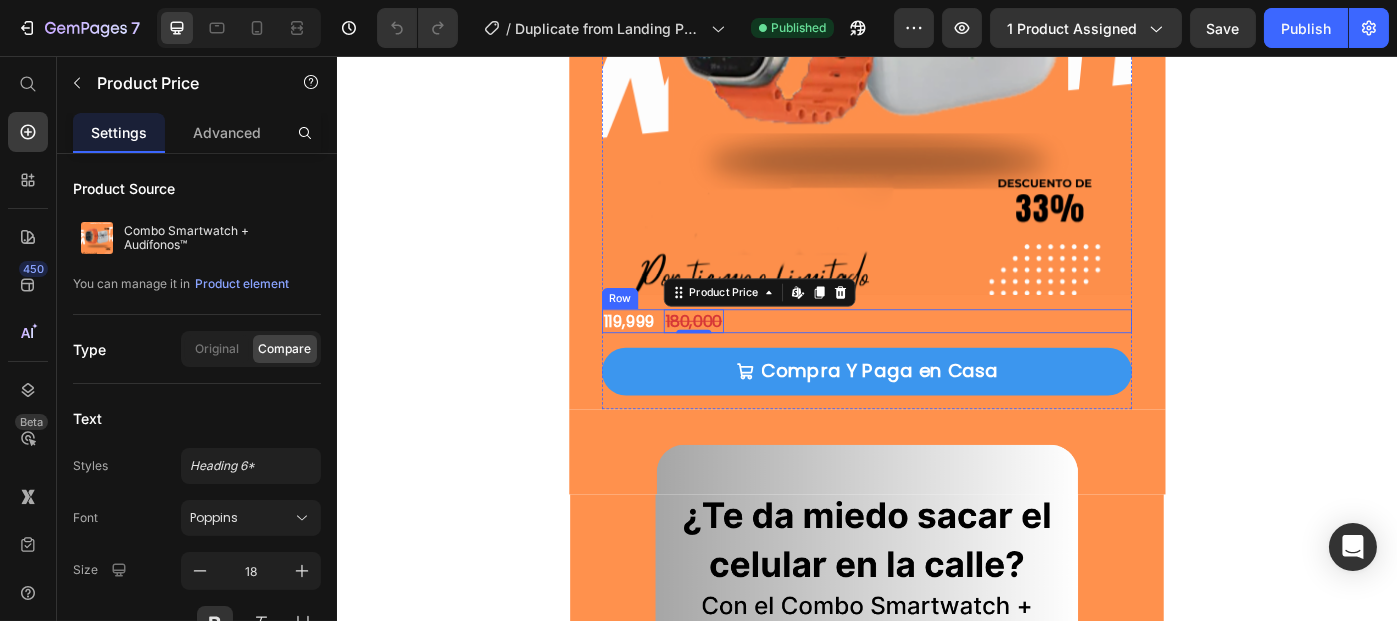 click on "119,999 Product Price 180,000 Product Price   Edit content in Shopify 0 Row" at bounding box center [936, 356] 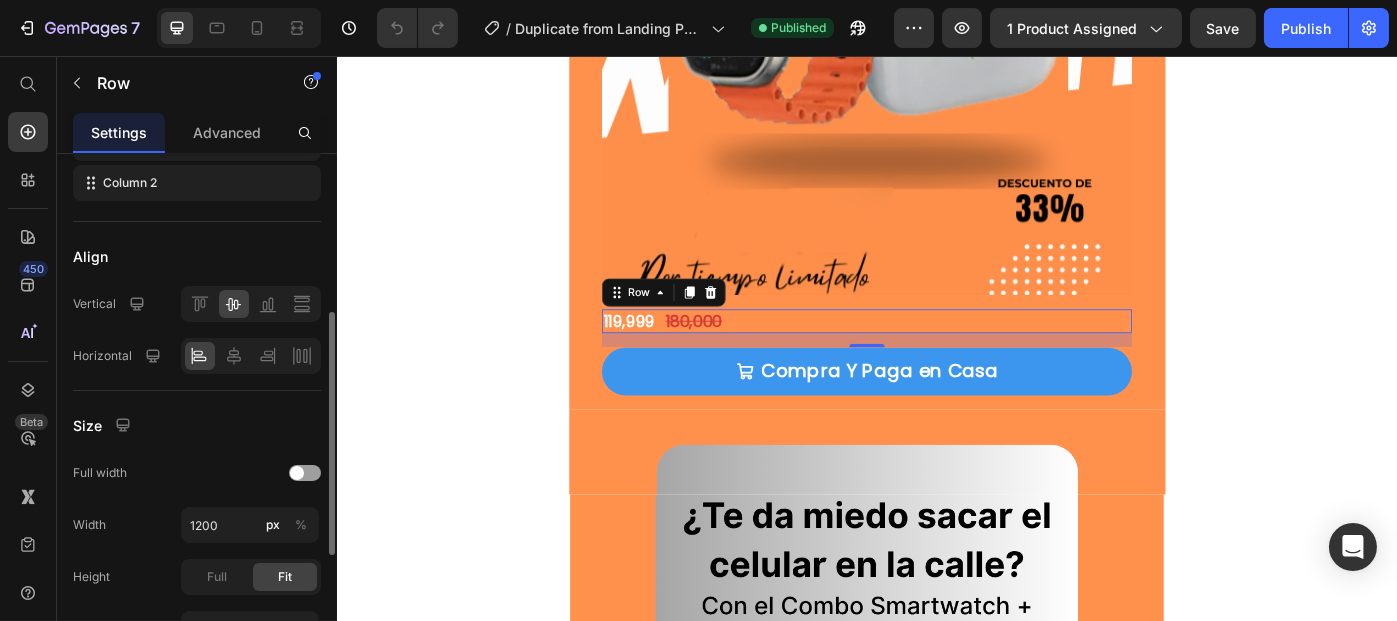 scroll, scrollTop: 343, scrollLeft: 0, axis: vertical 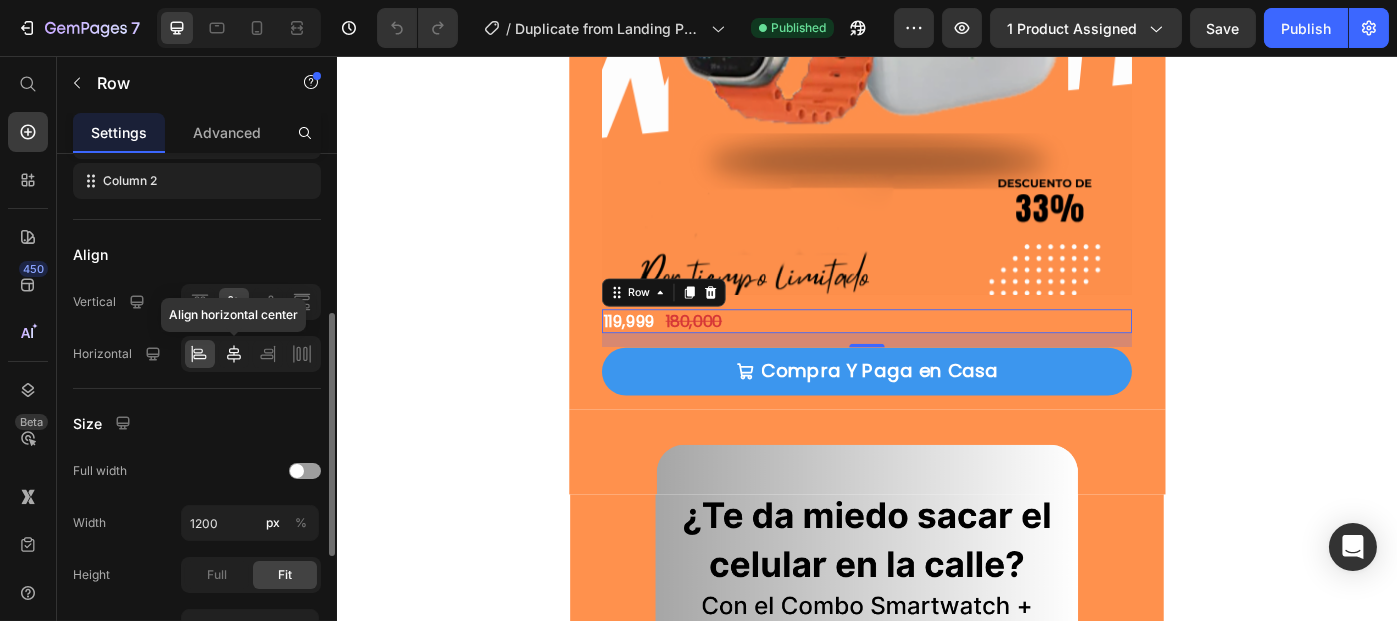 click 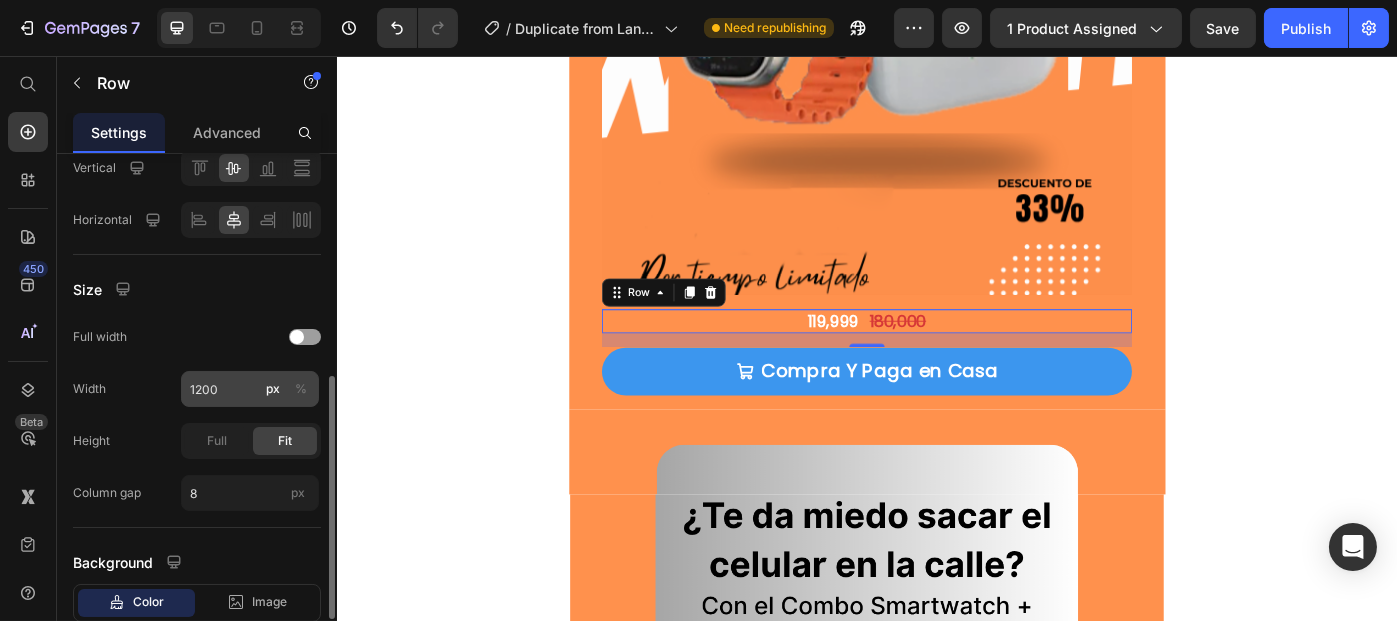 scroll, scrollTop: 479, scrollLeft: 0, axis: vertical 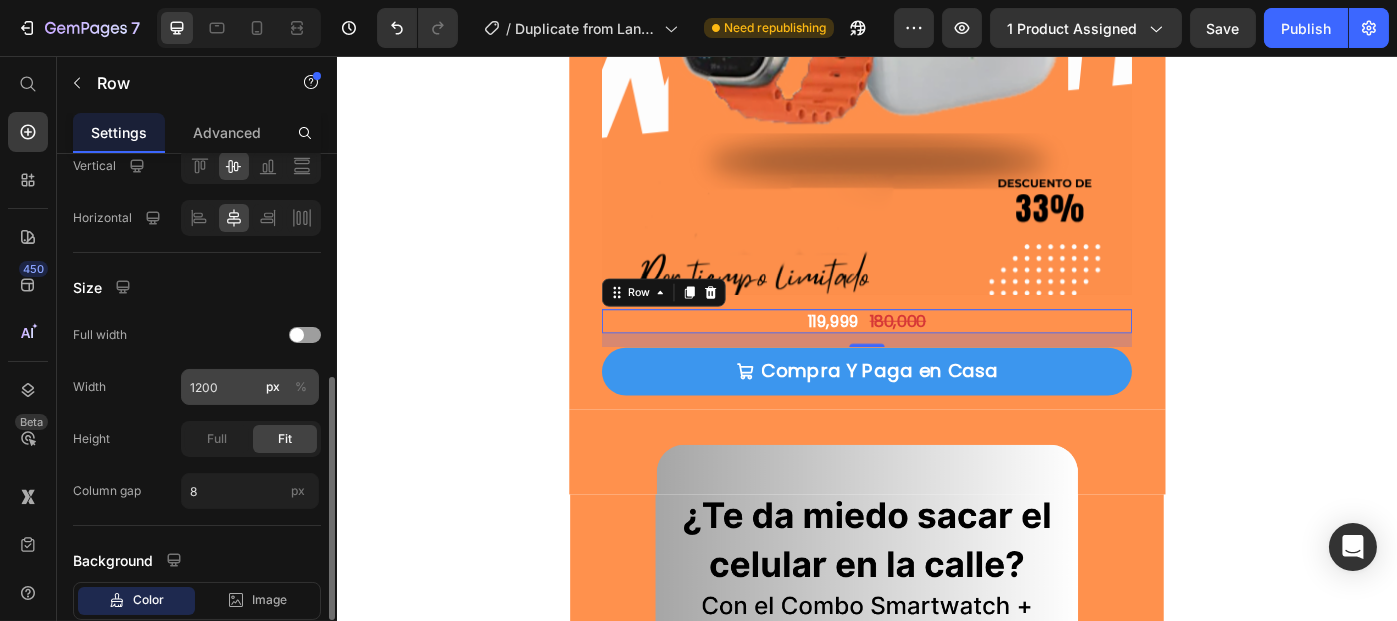 click on "%" at bounding box center [301, 387] 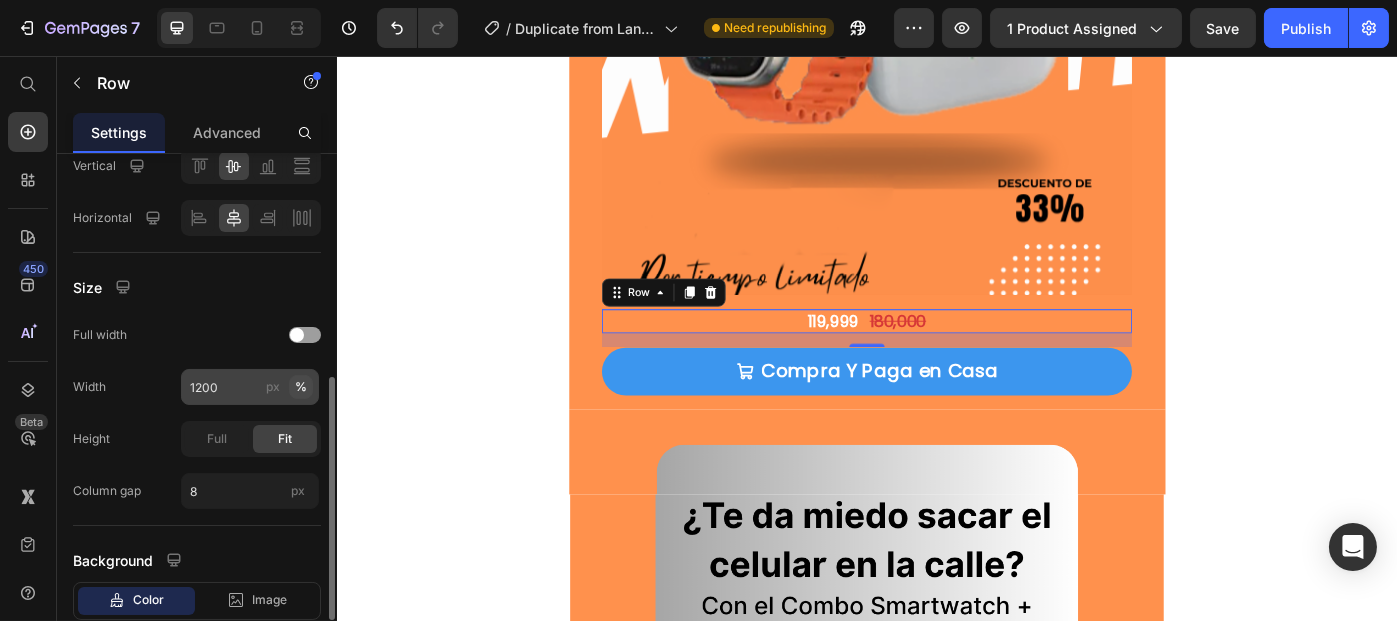 click on "%" 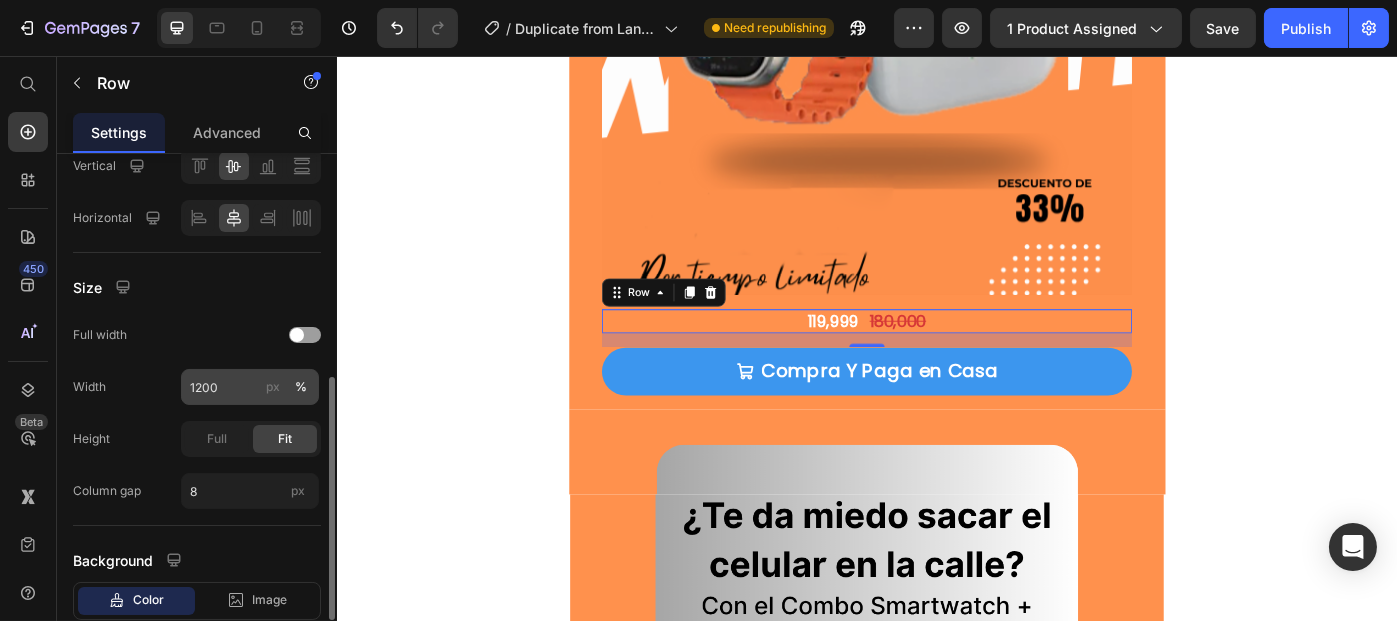 click on "px" at bounding box center [273, 387] 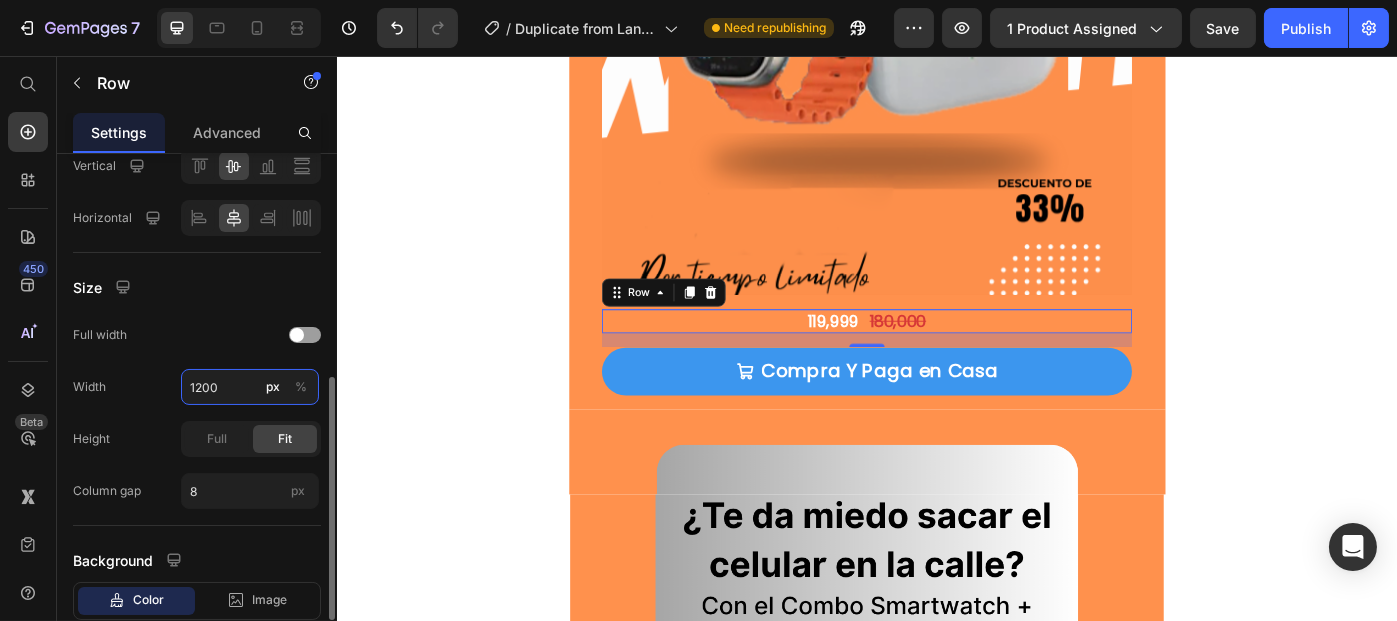 click on "1200" at bounding box center [250, 387] 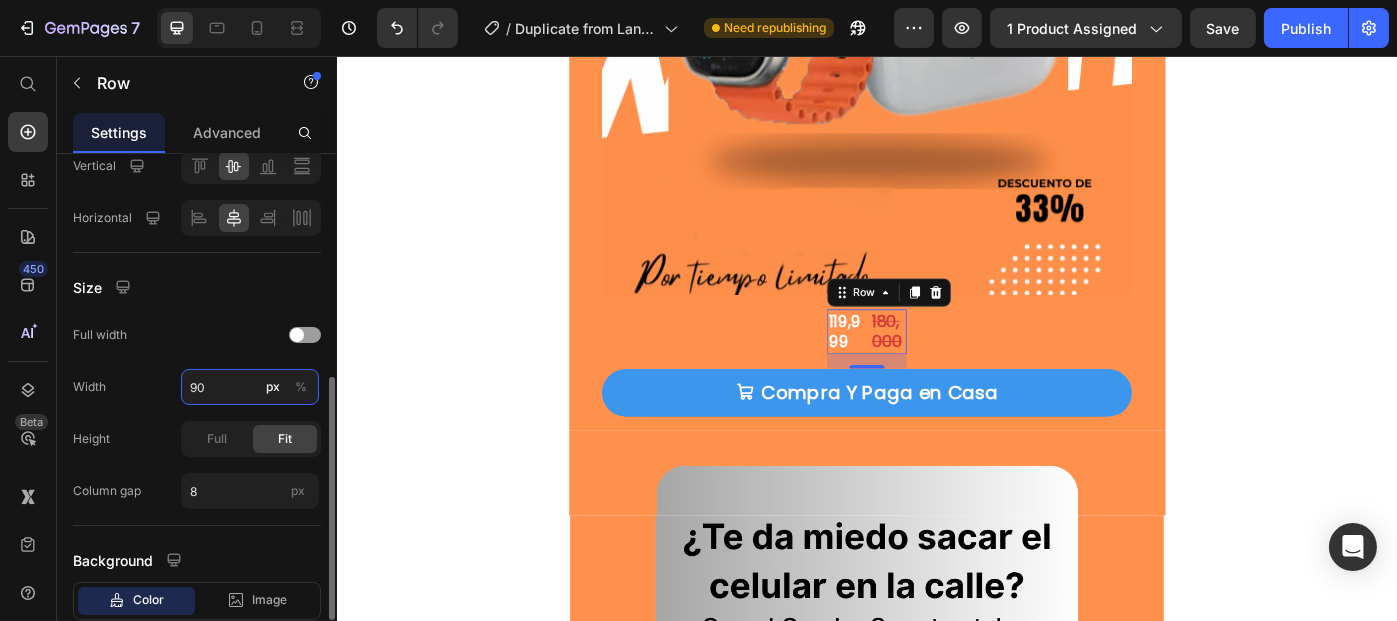 type on "9" 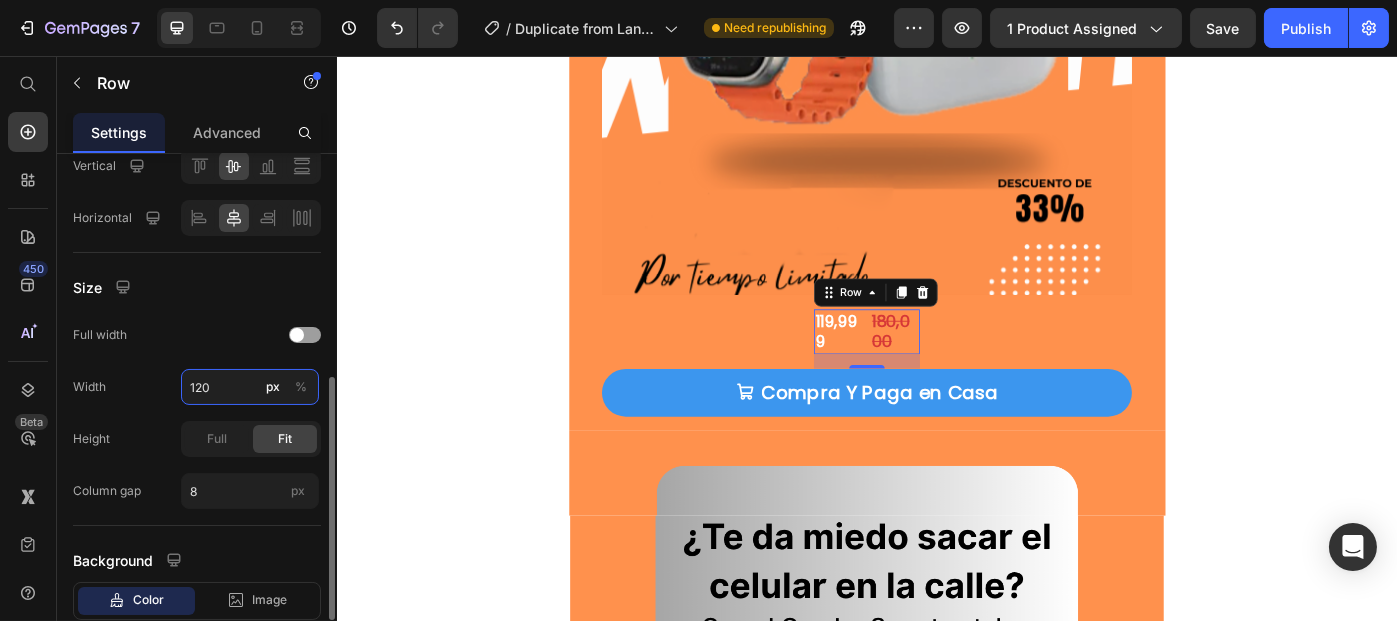 type on "120" 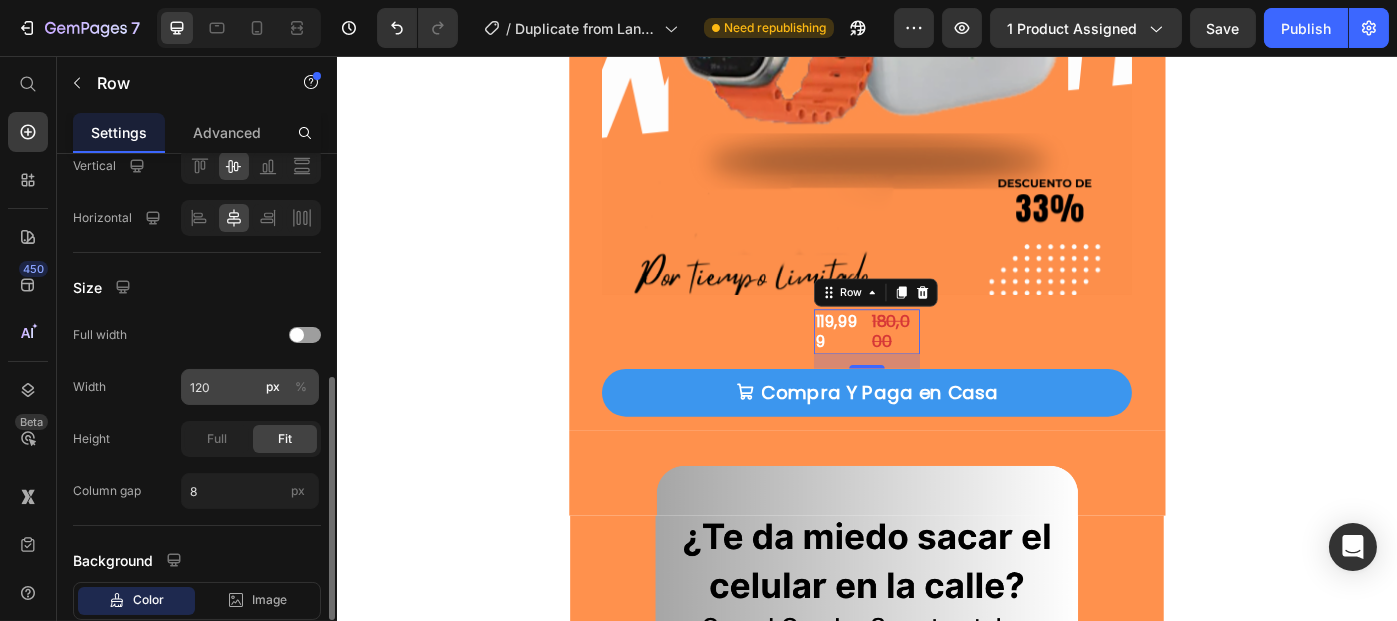 click on "%" at bounding box center (301, 387) 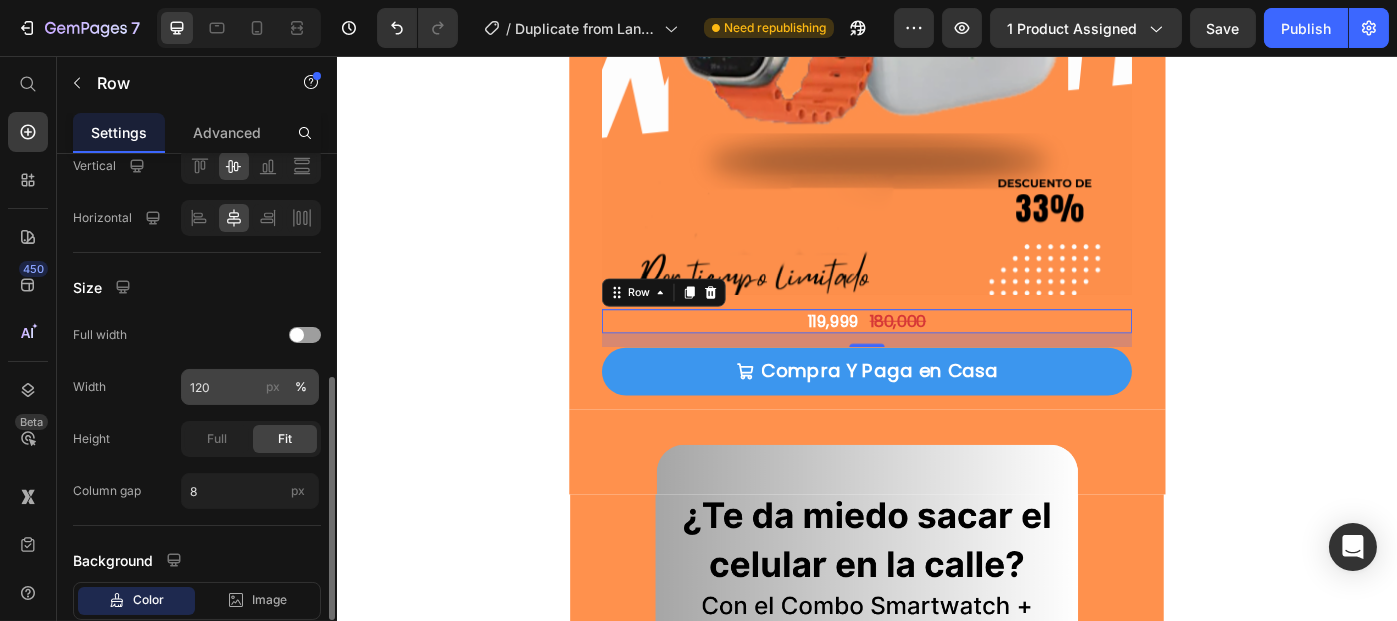 click on "px" at bounding box center [273, 387] 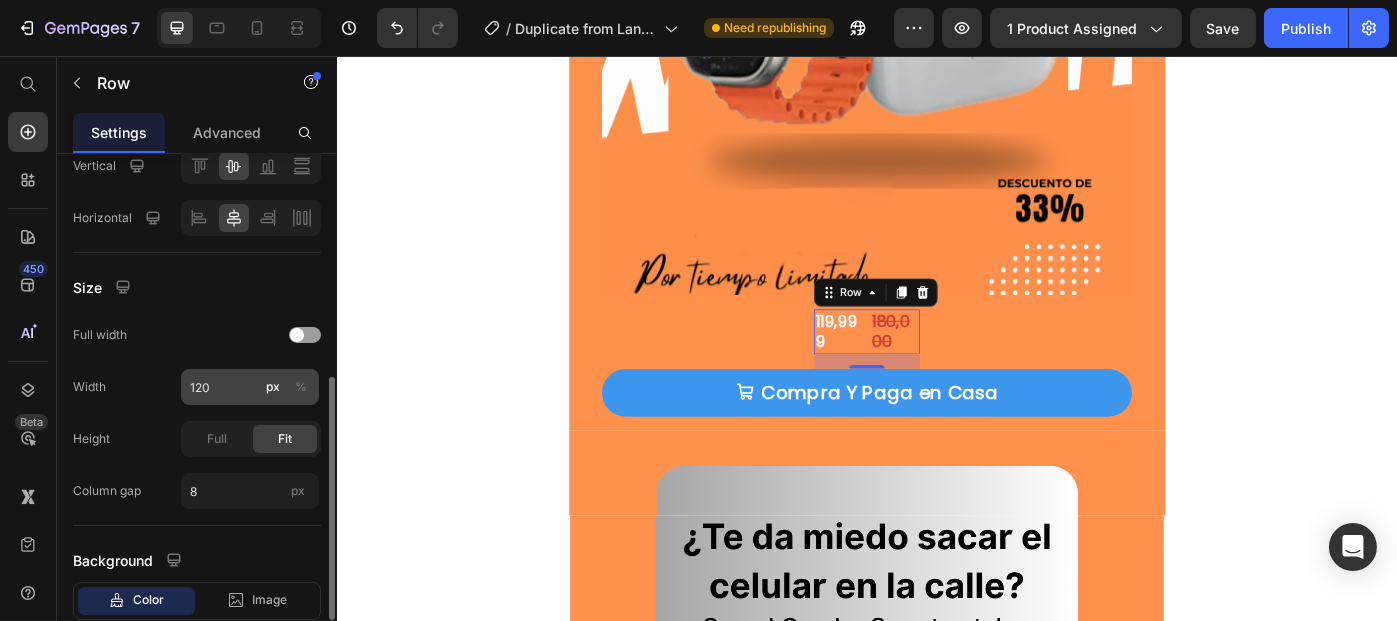 click on "%" at bounding box center (301, 387) 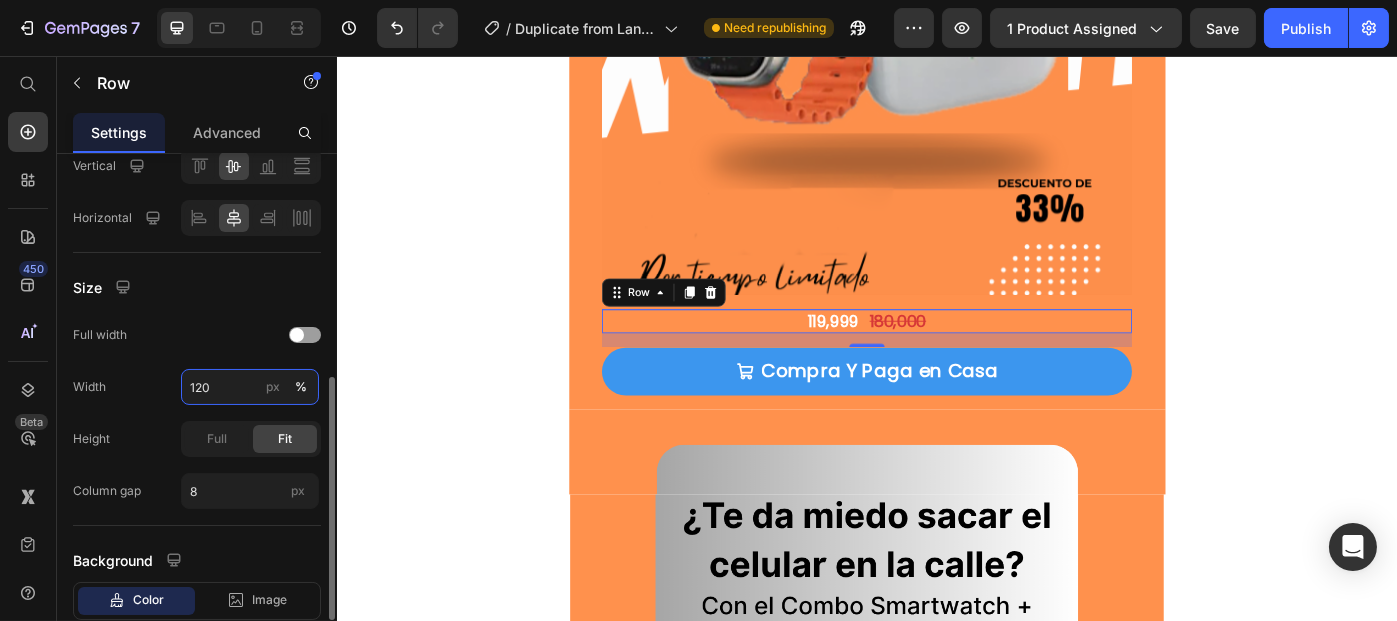 type 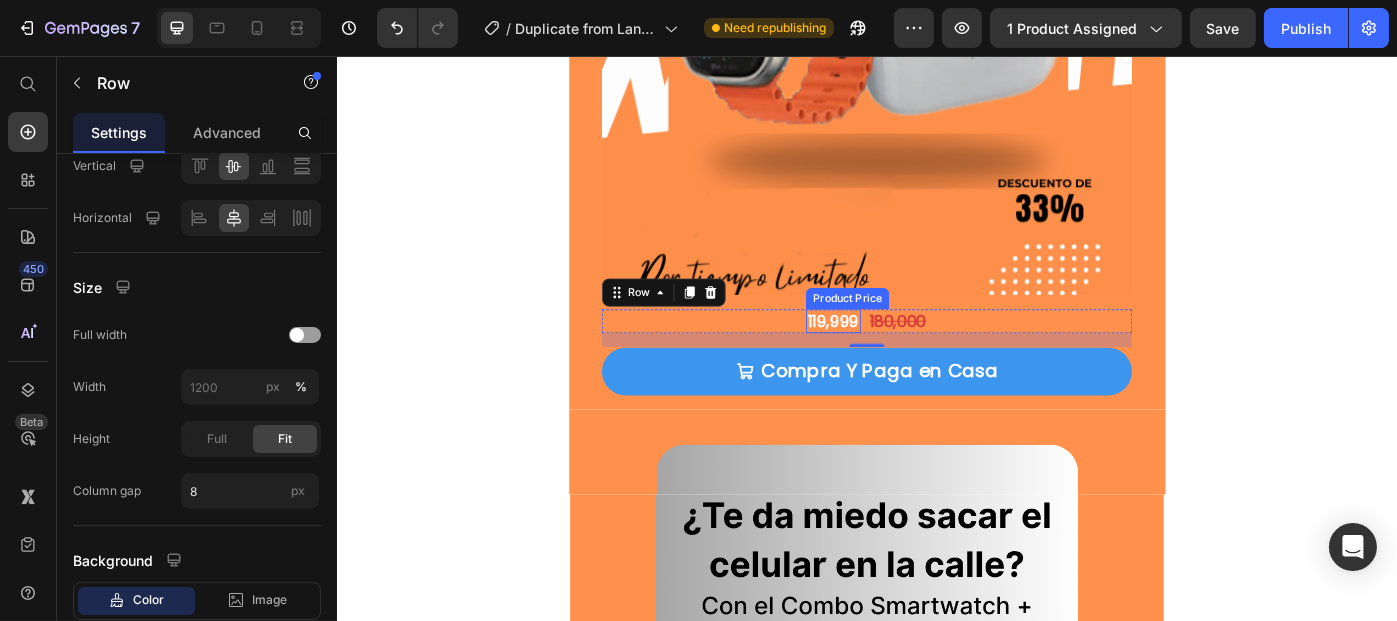click on "119,999" at bounding box center [898, 356] 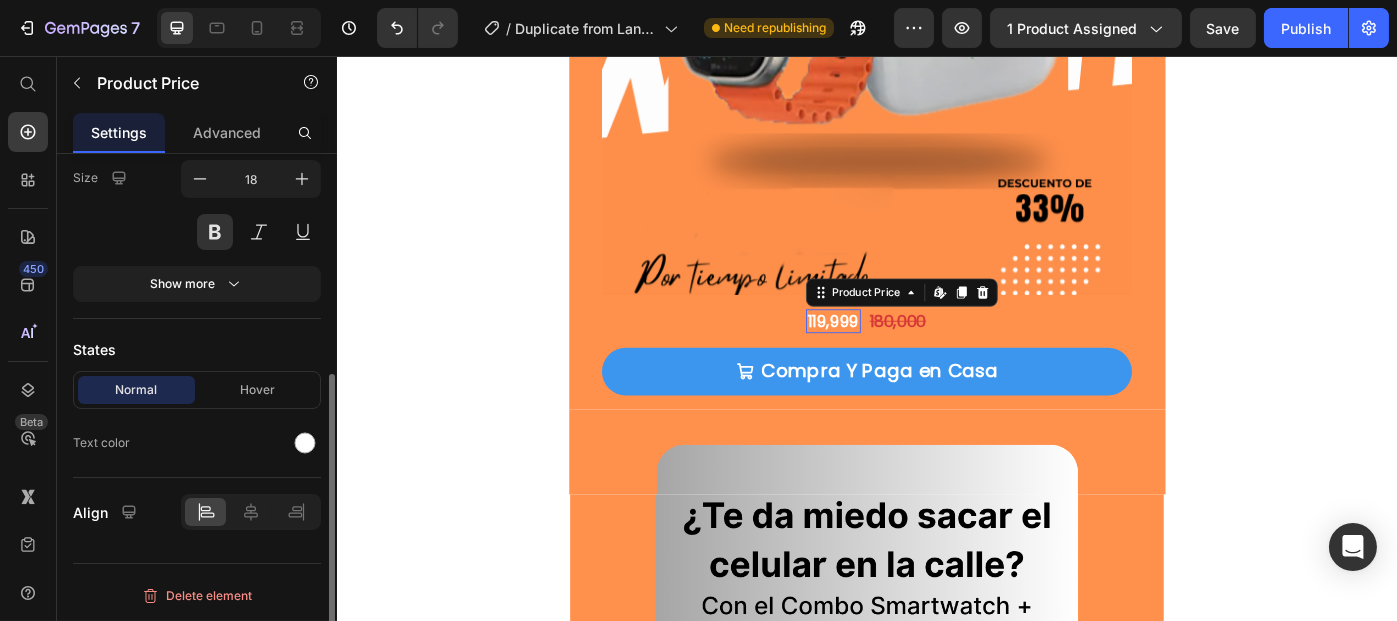 scroll, scrollTop: 0, scrollLeft: 0, axis: both 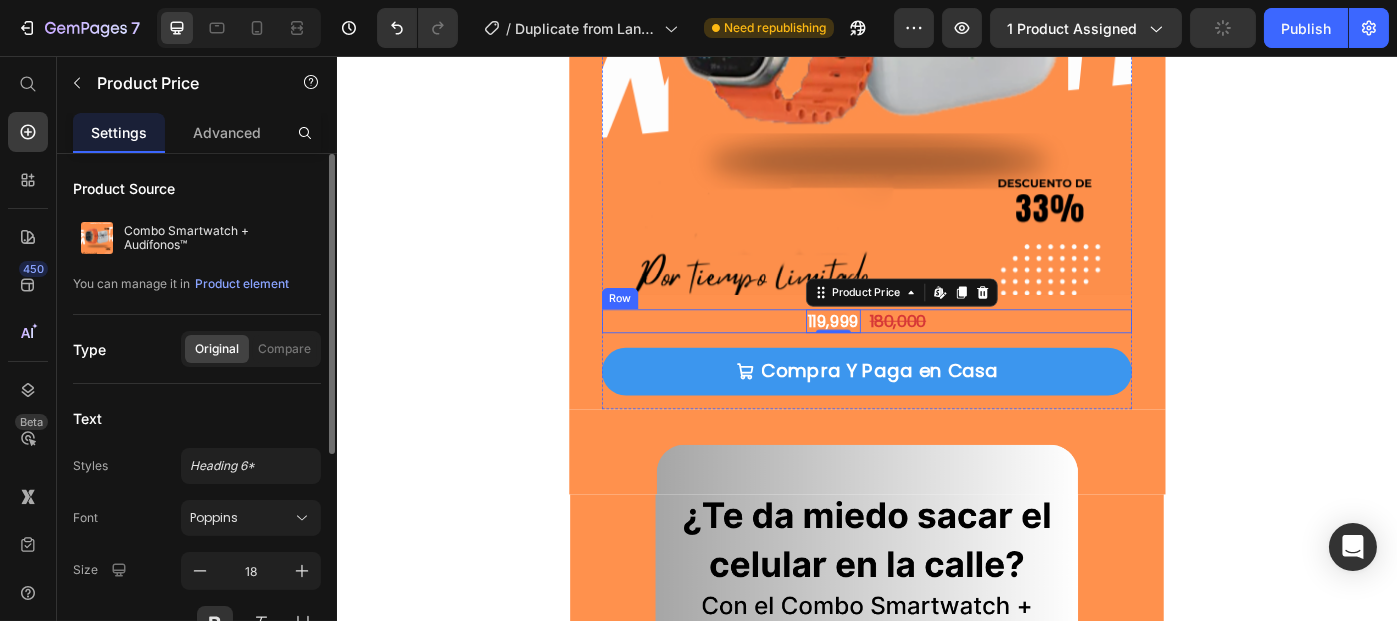 click on "119,999 Product Price   Edit content in Shopify 0 180,000 Product Price Row" at bounding box center (936, 356) 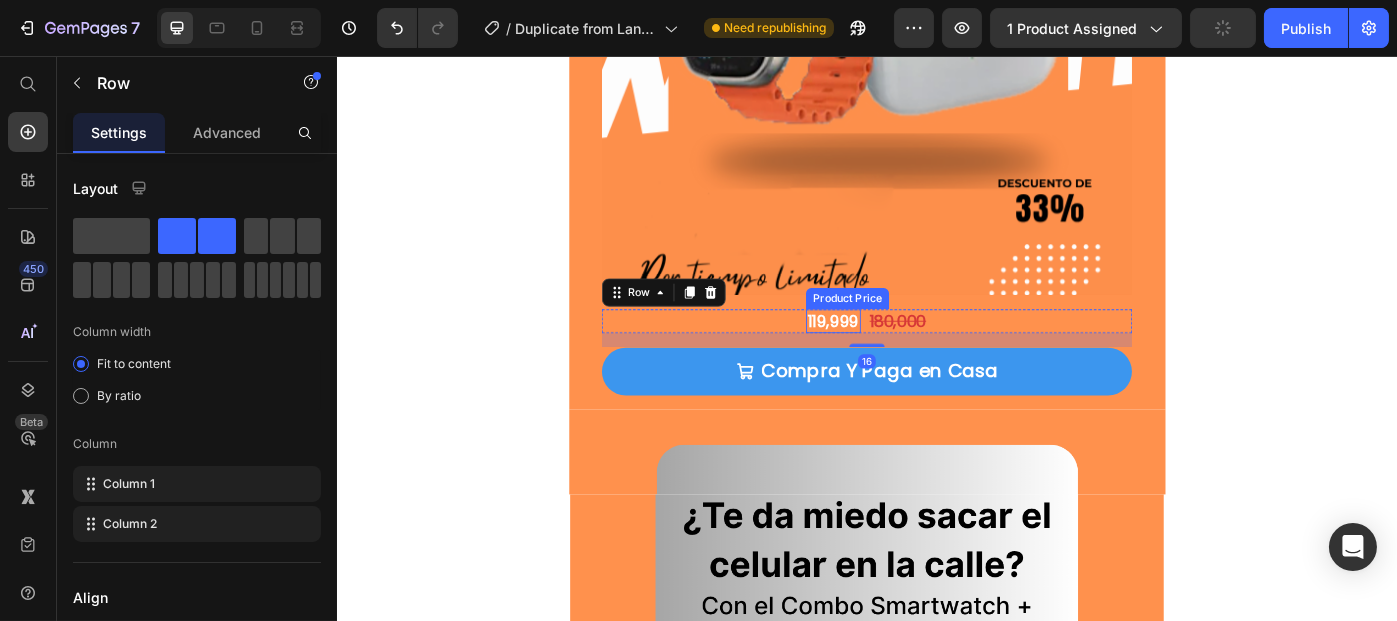 click on "119,999" at bounding box center (898, 356) 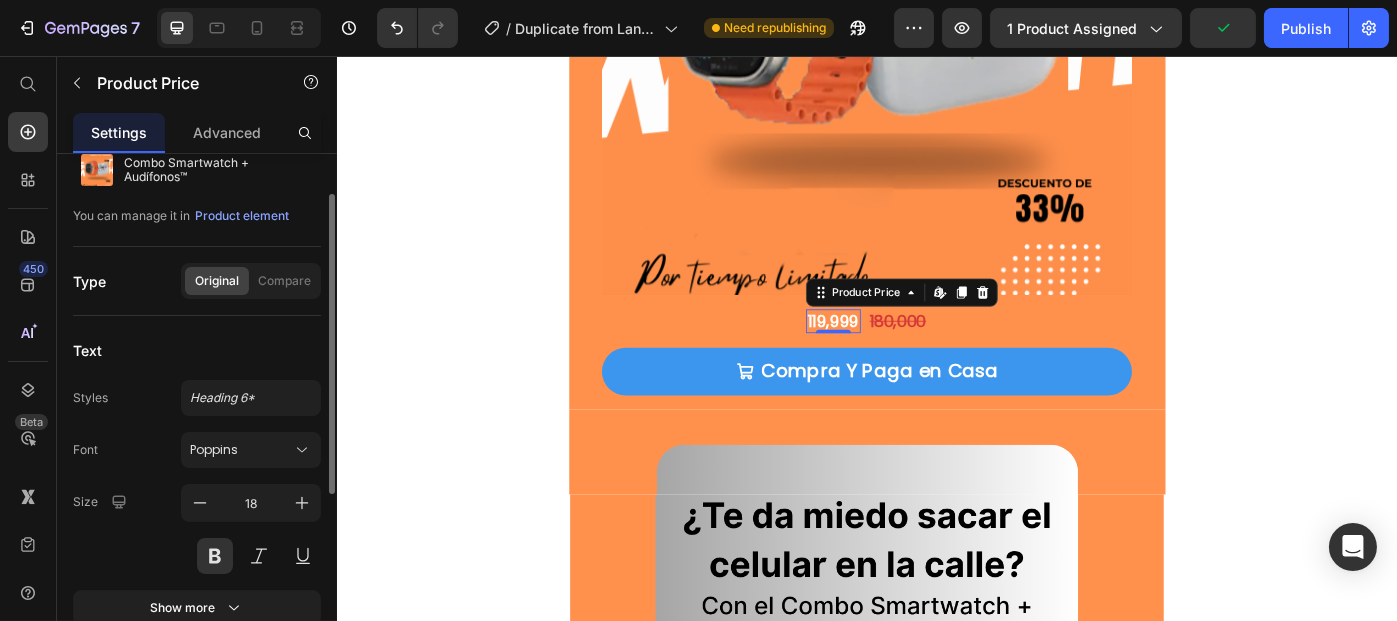 scroll, scrollTop: 69, scrollLeft: 0, axis: vertical 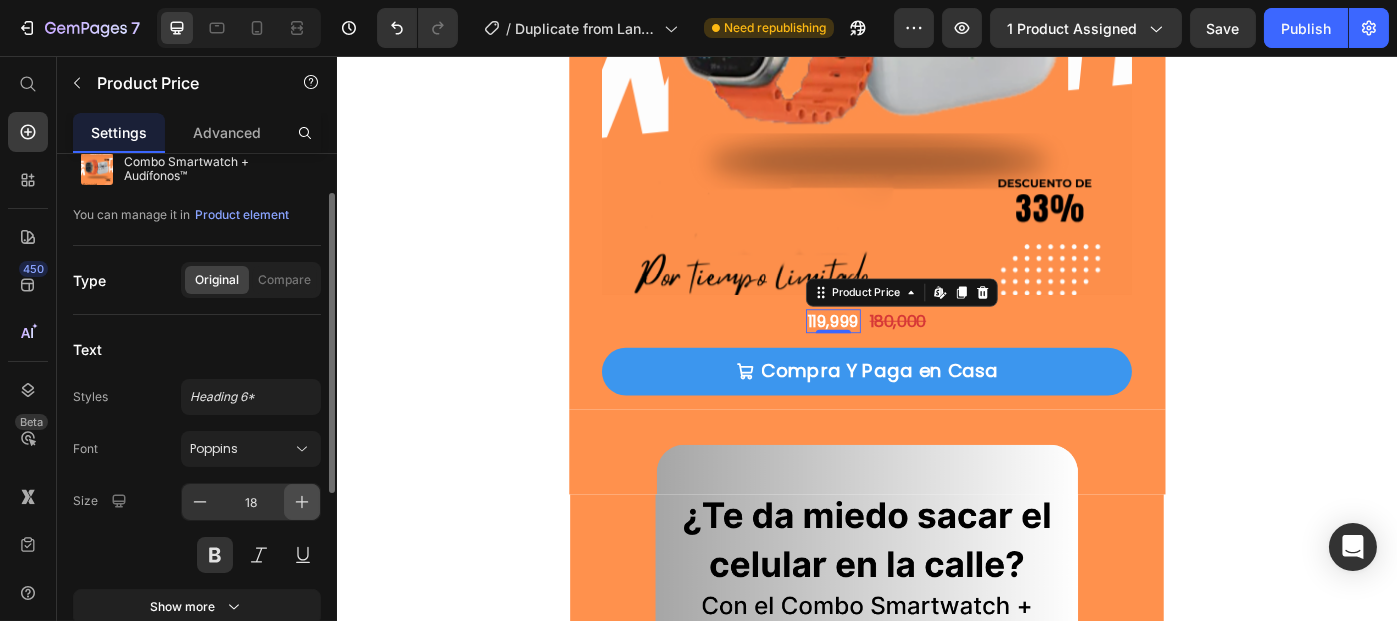 click 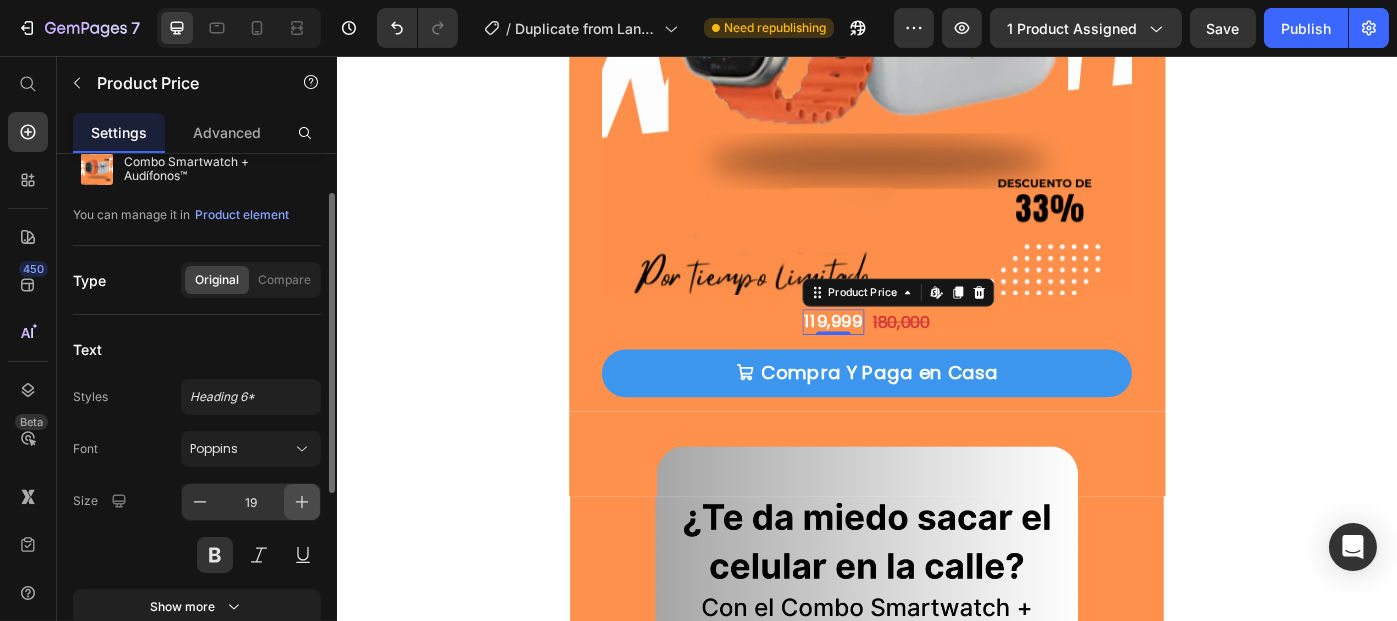 click 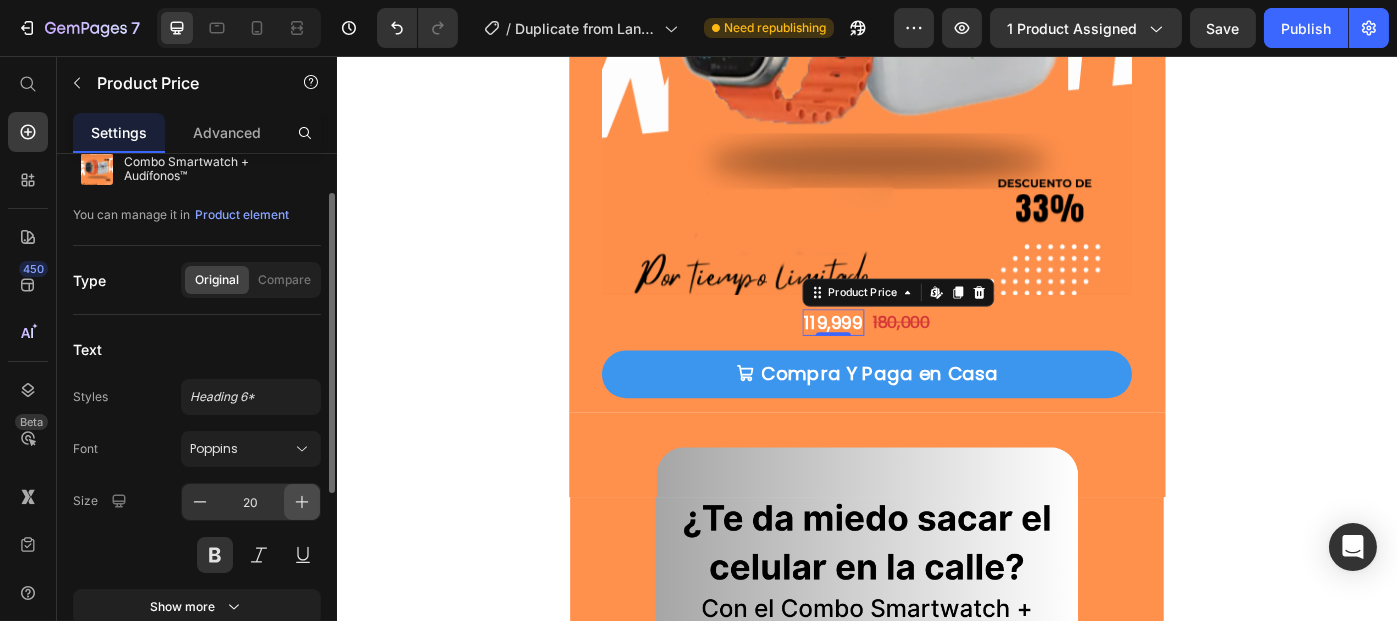 click 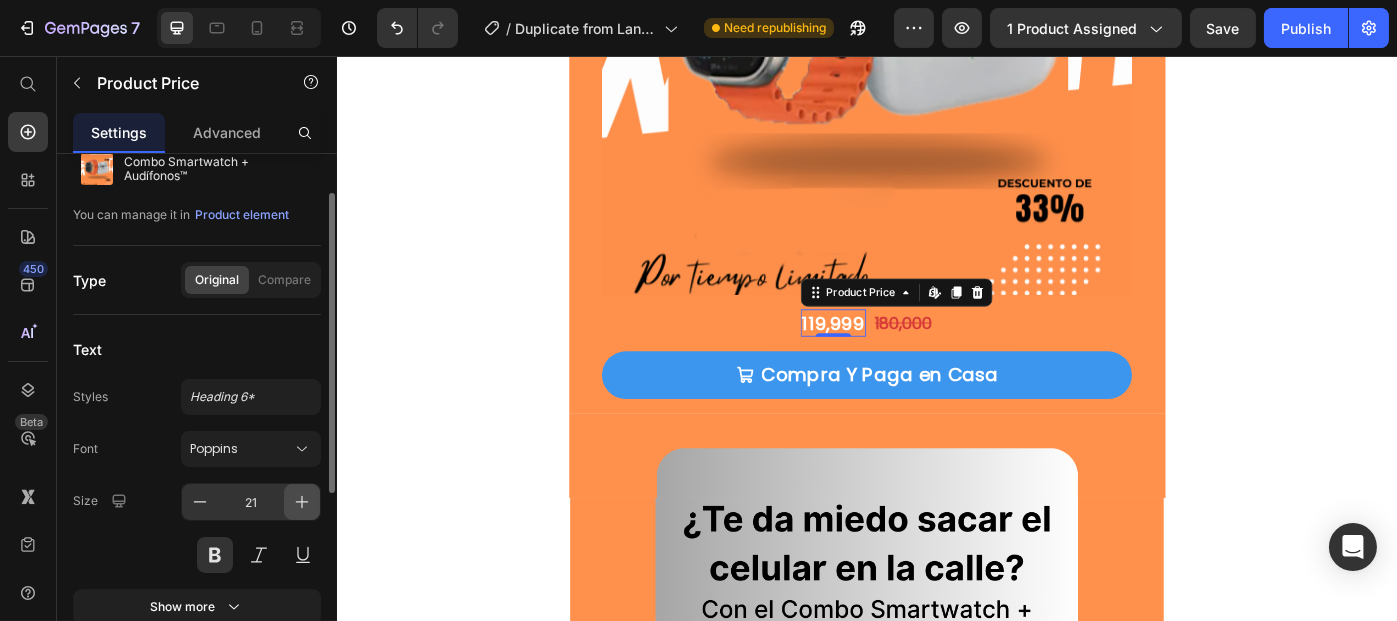 click 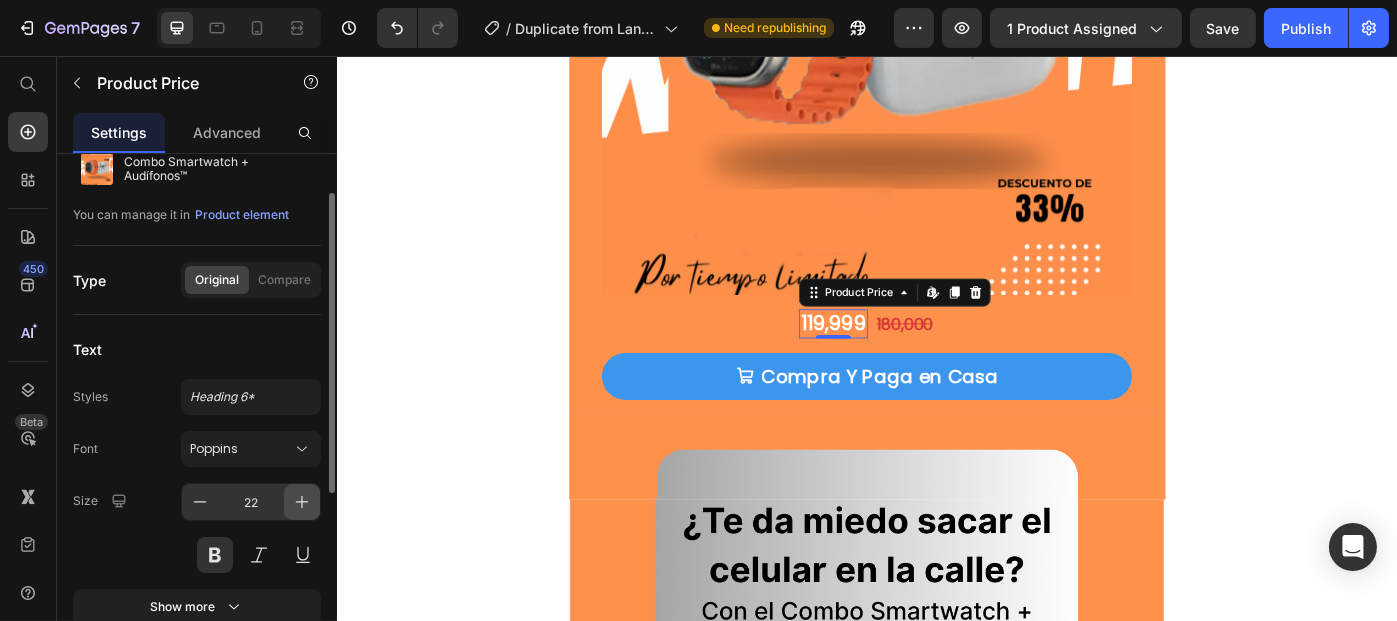 click 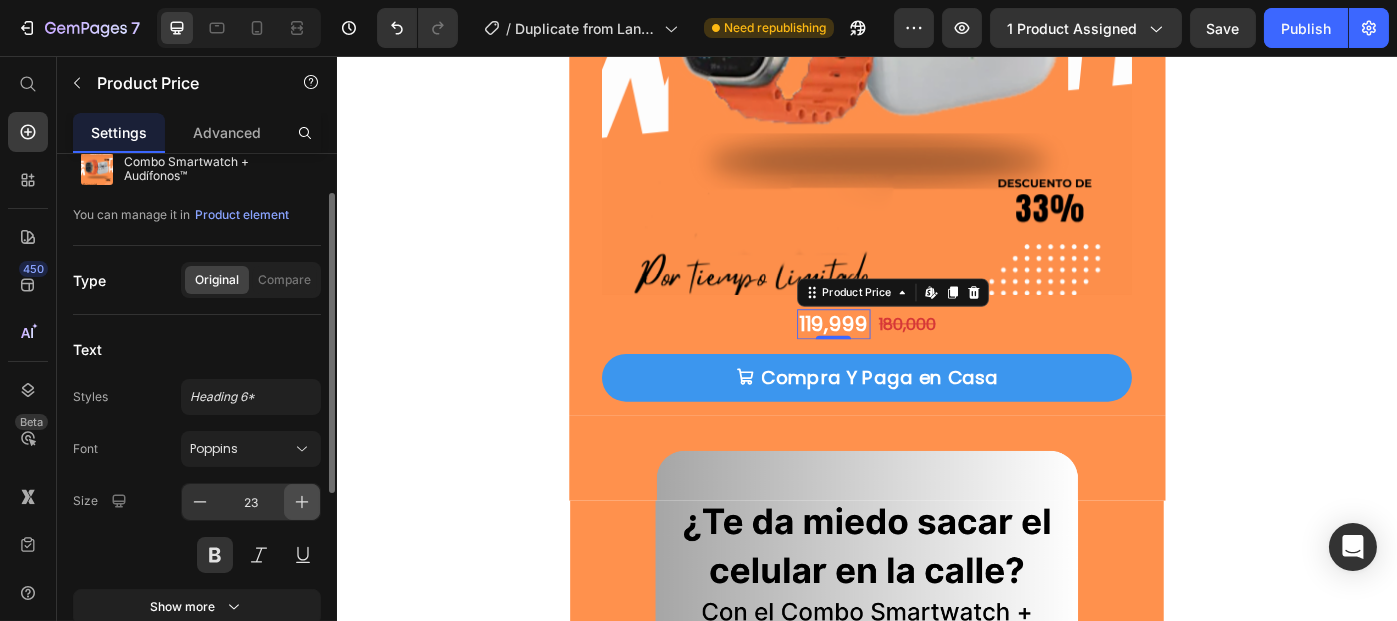 click 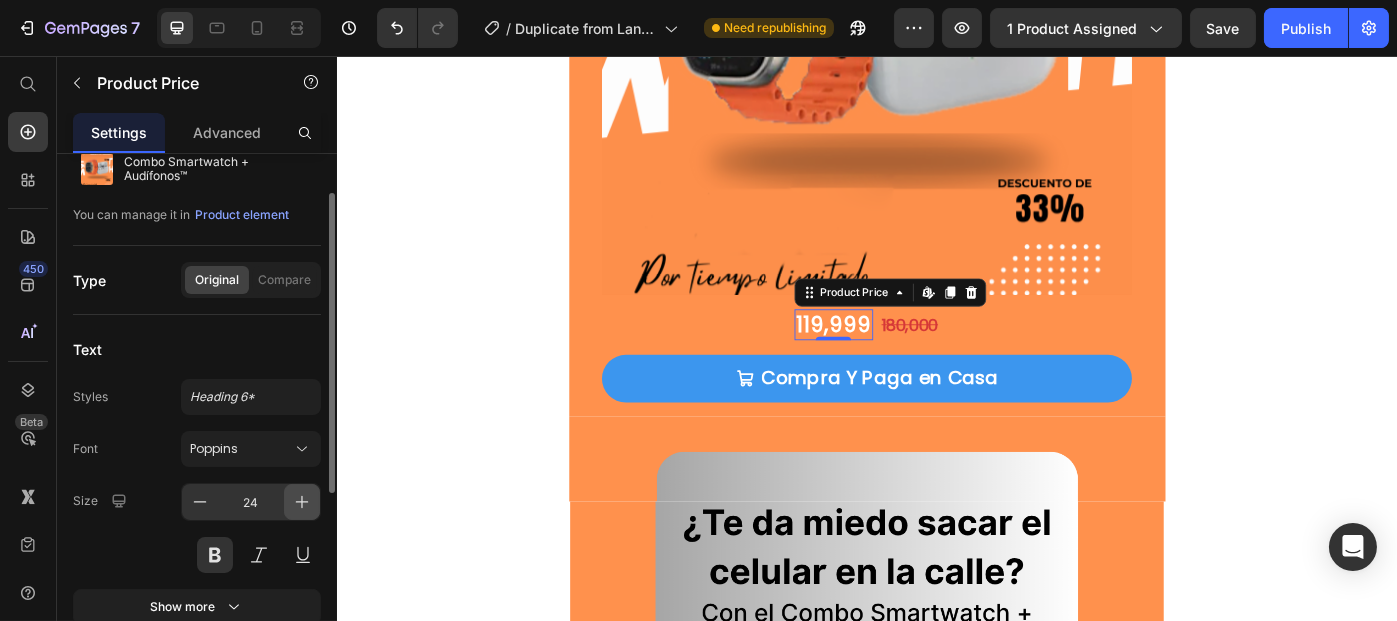 click 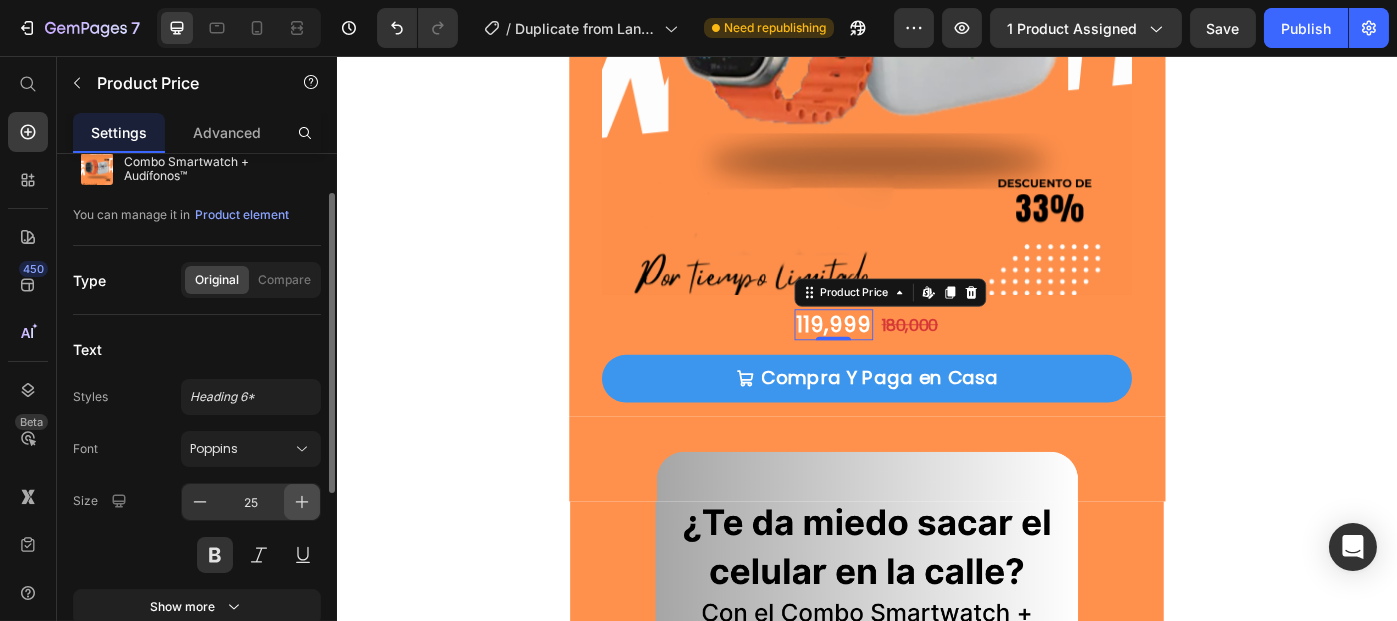 click 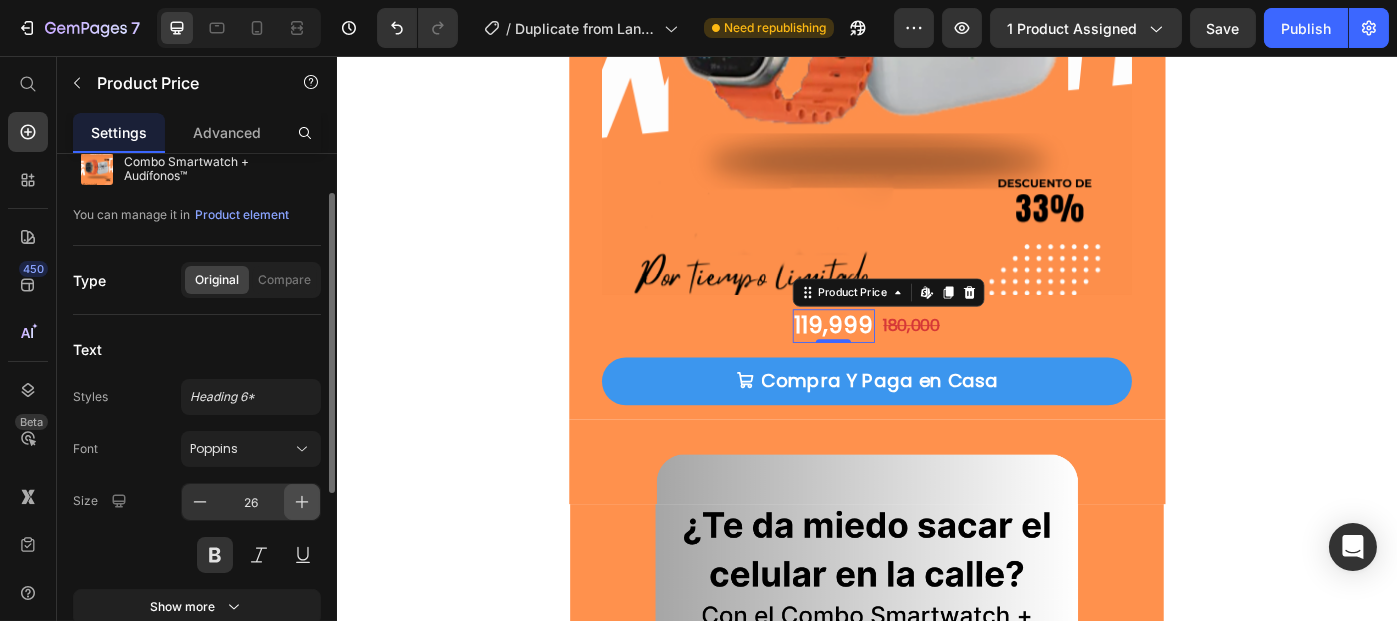 click 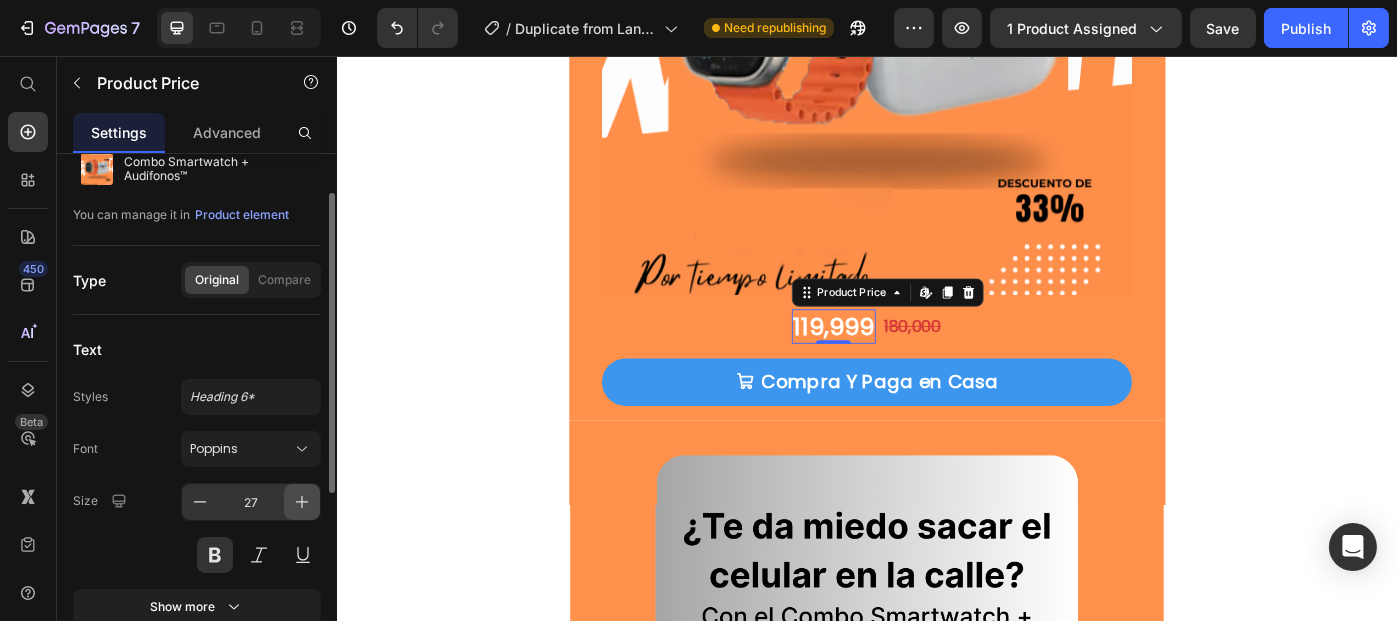 click 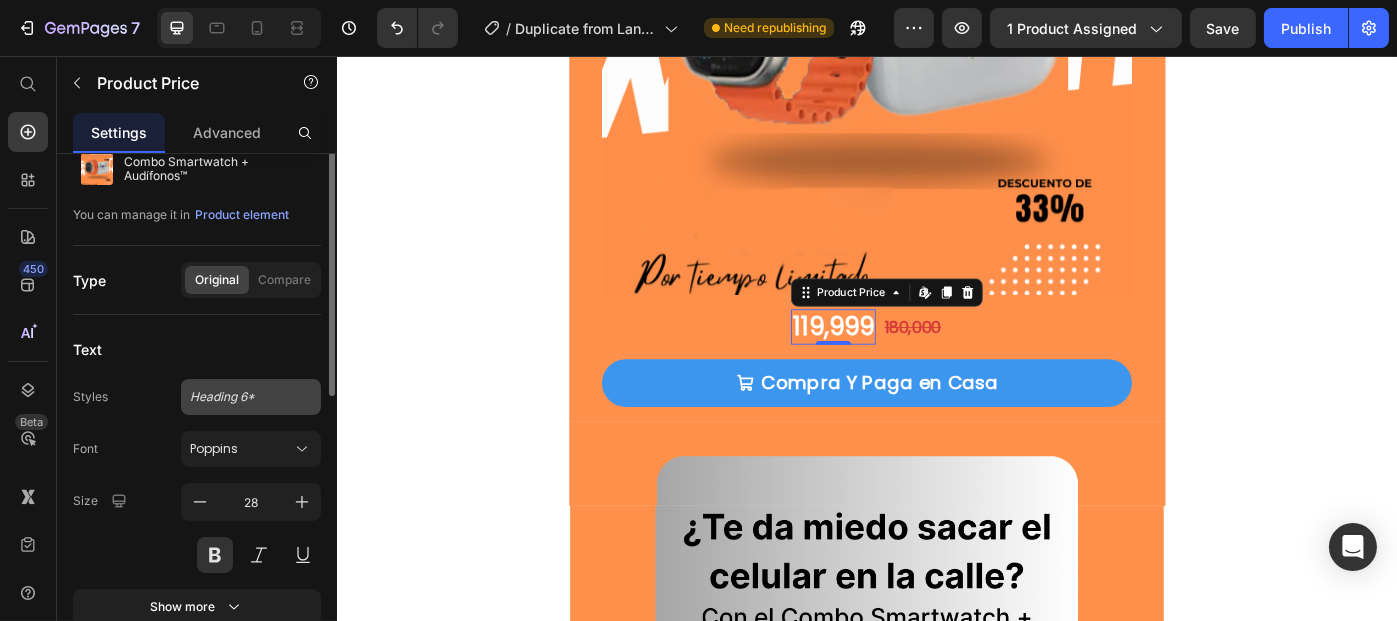 scroll, scrollTop: 0, scrollLeft: 0, axis: both 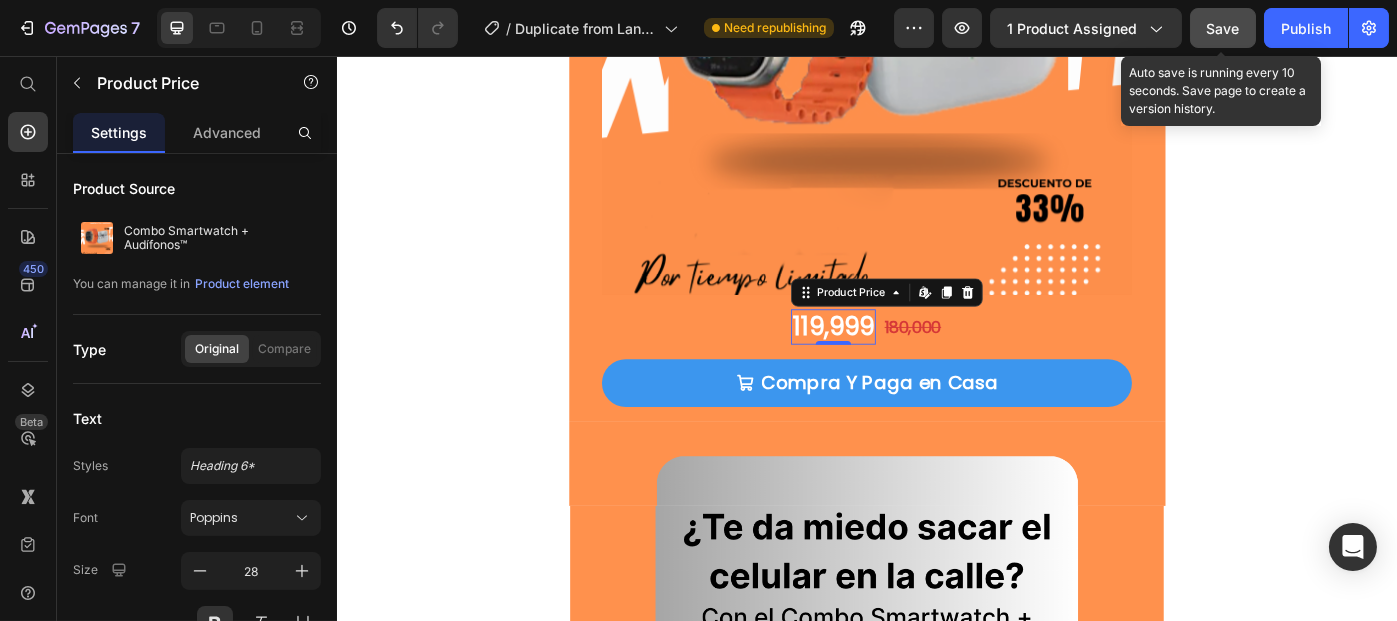 click on "Save" at bounding box center (1223, 28) 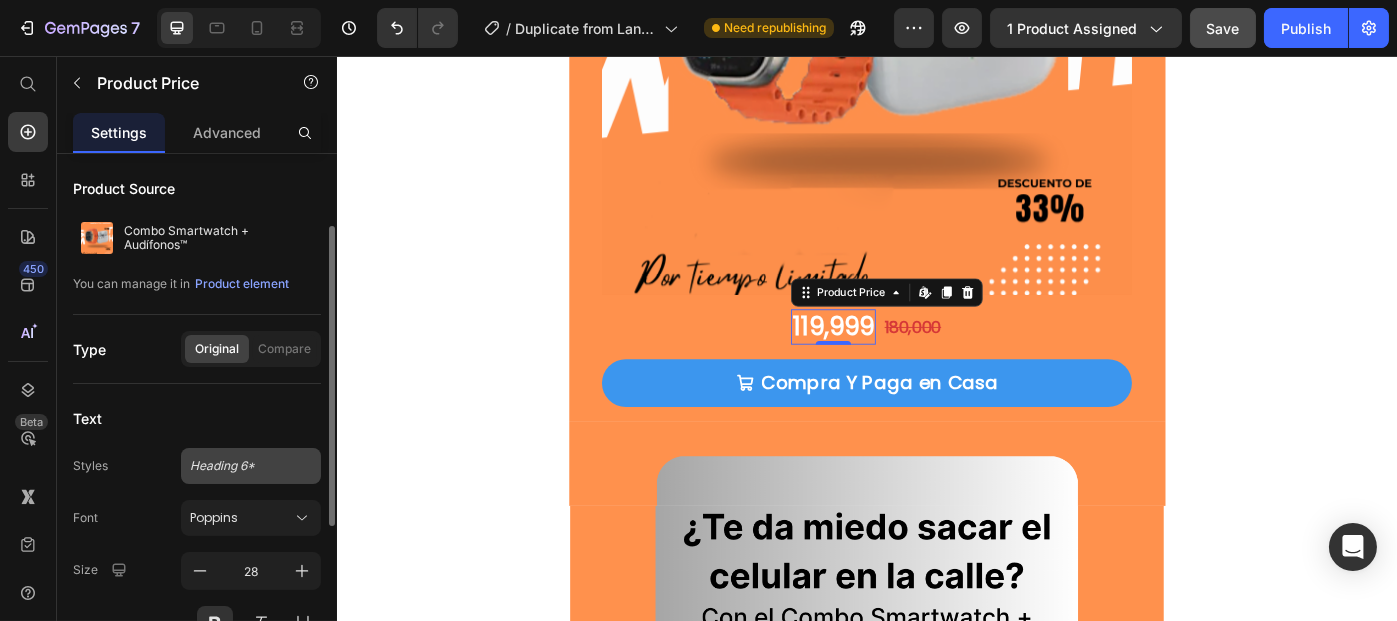 scroll, scrollTop: 46, scrollLeft: 0, axis: vertical 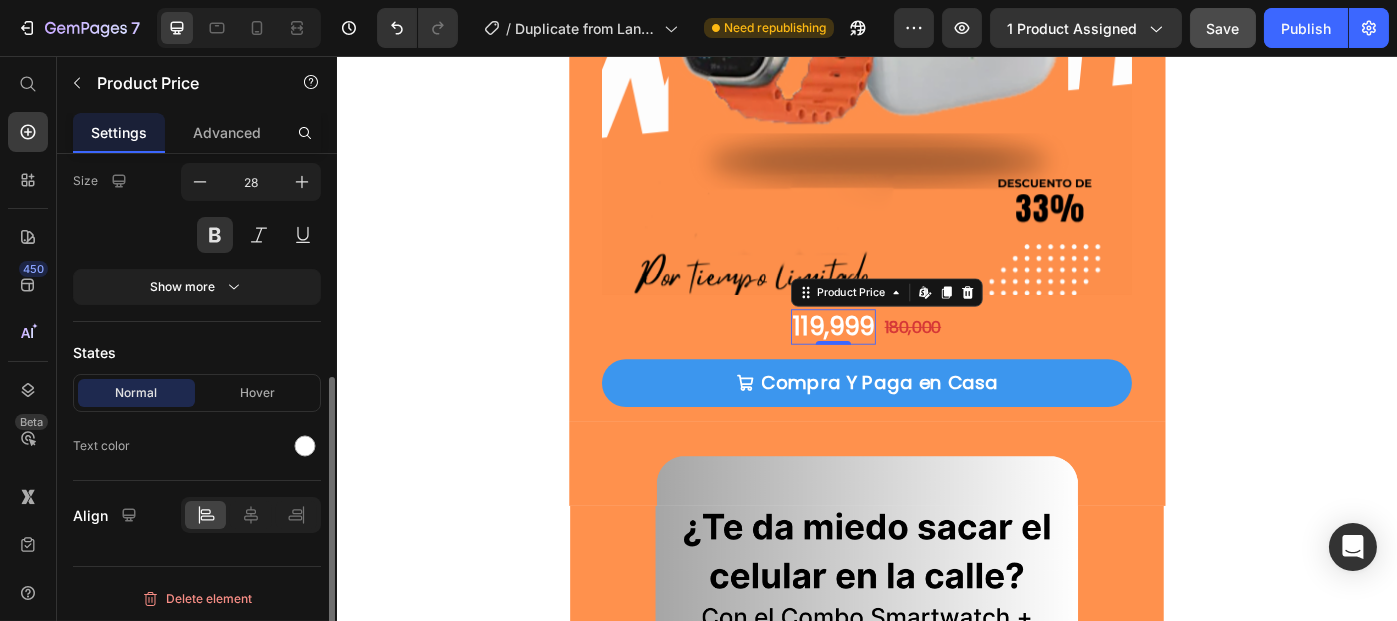 click 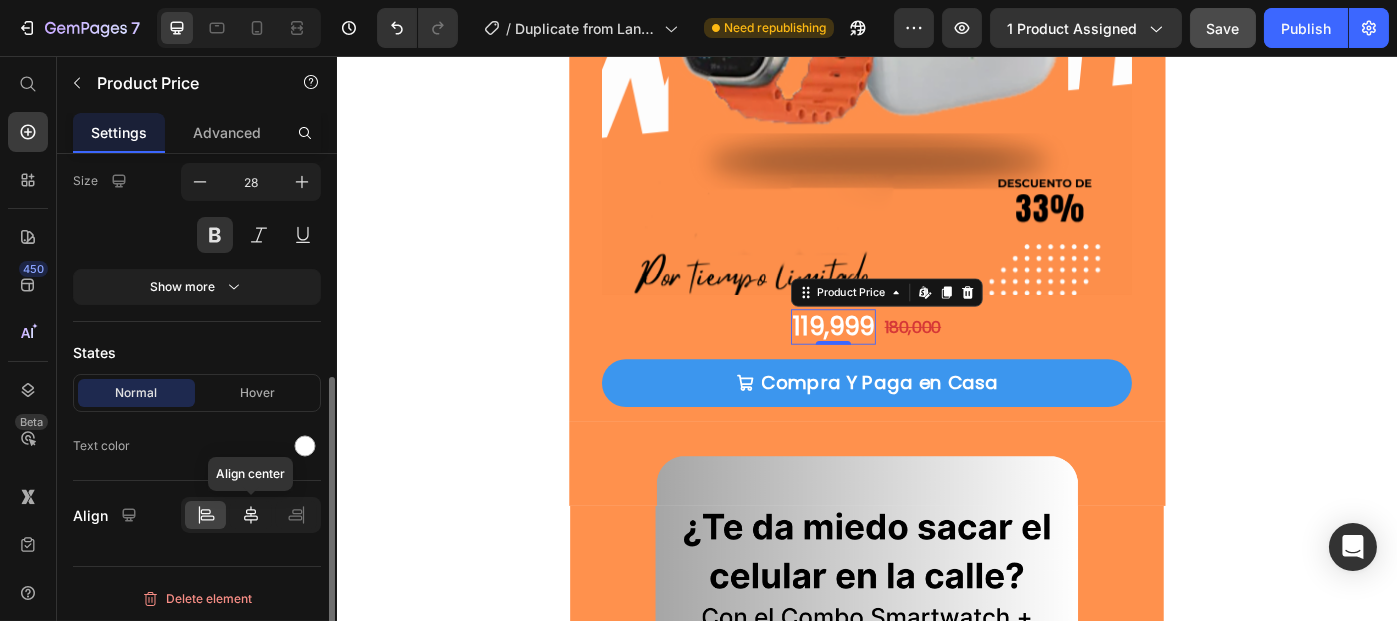 click 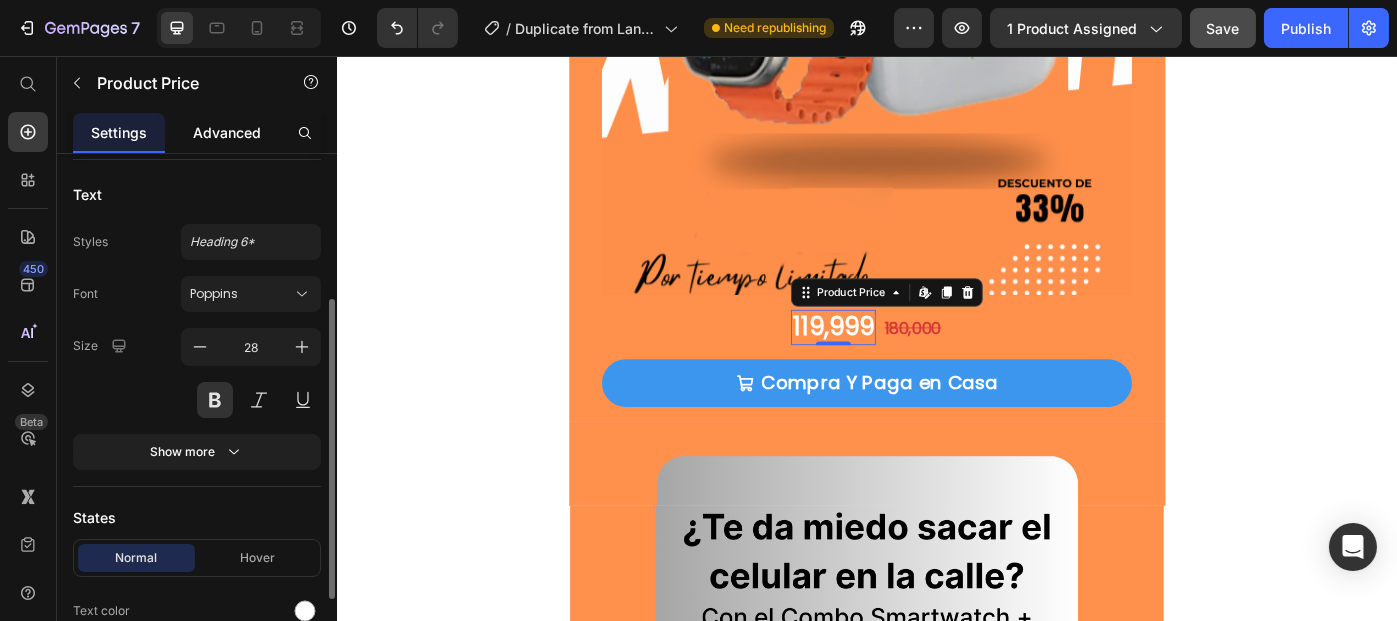 scroll, scrollTop: 221, scrollLeft: 0, axis: vertical 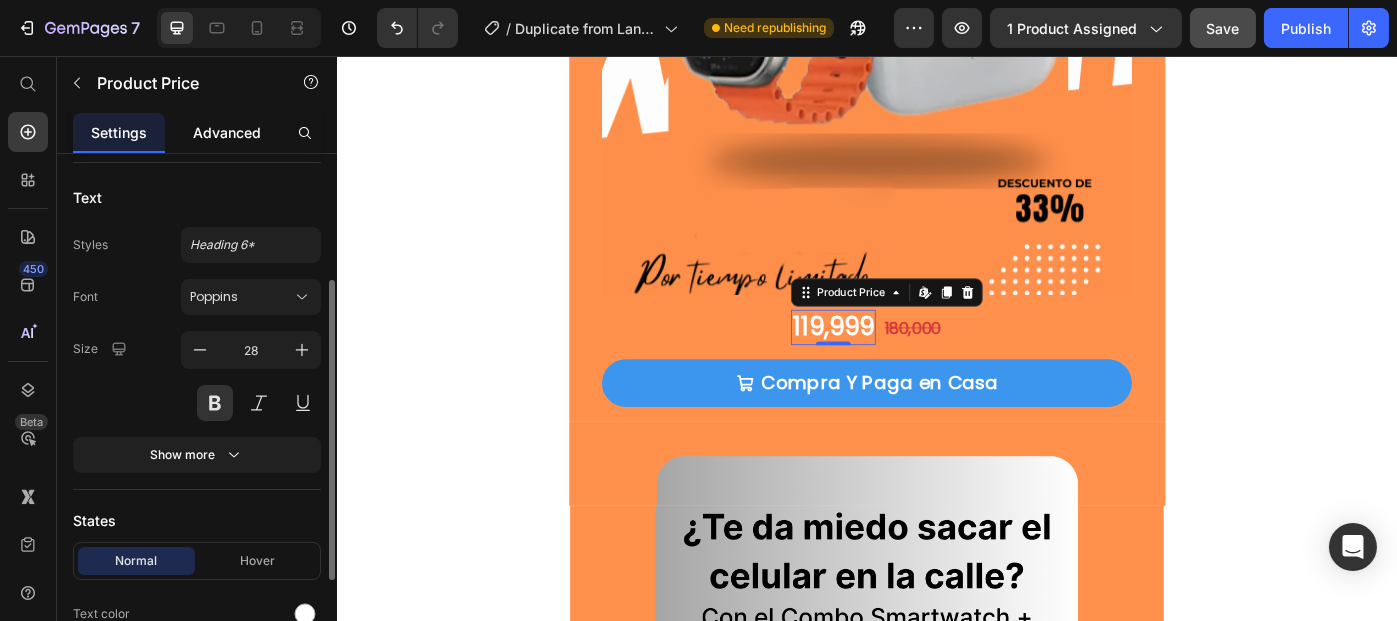 click on "Advanced" at bounding box center (227, 132) 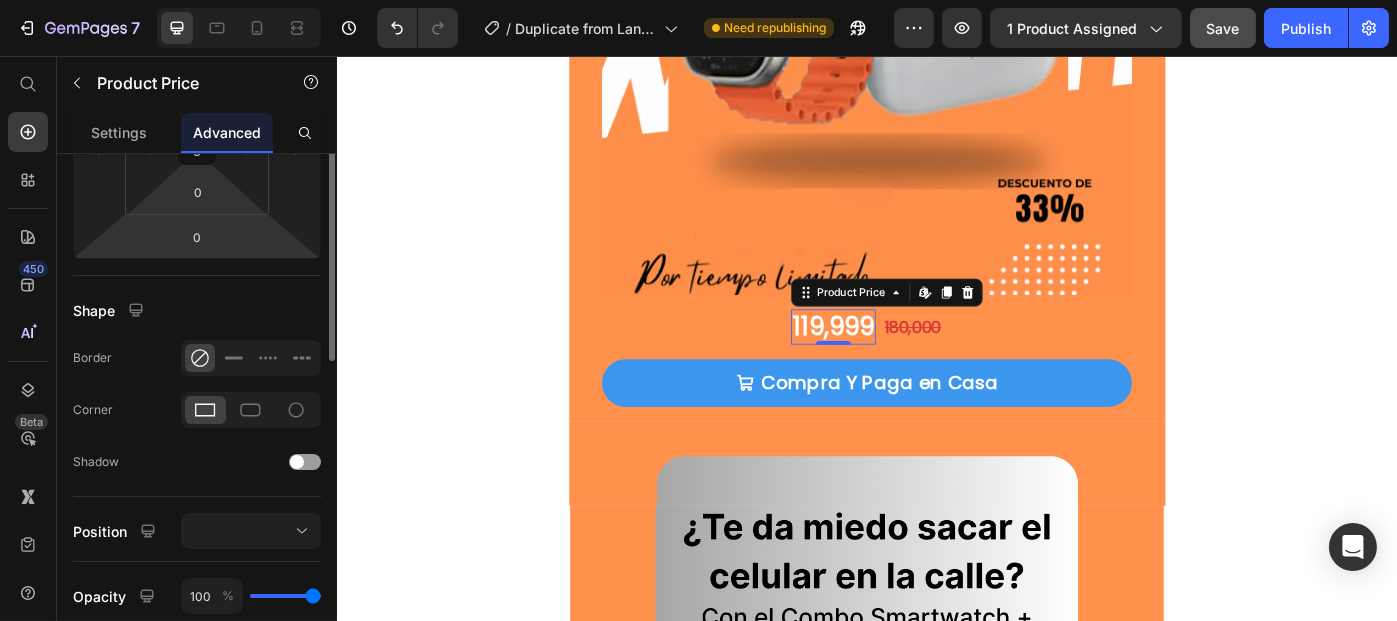 scroll, scrollTop: 212, scrollLeft: 0, axis: vertical 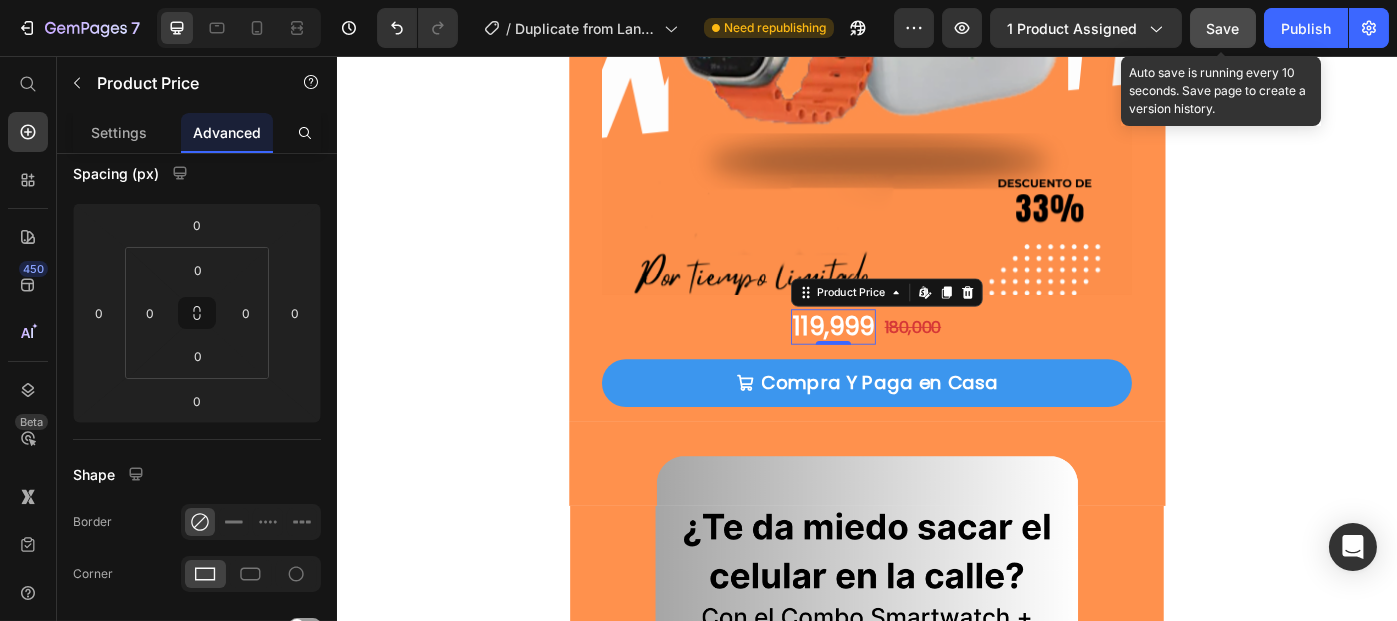 click on "Save" at bounding box center (1223, 28) 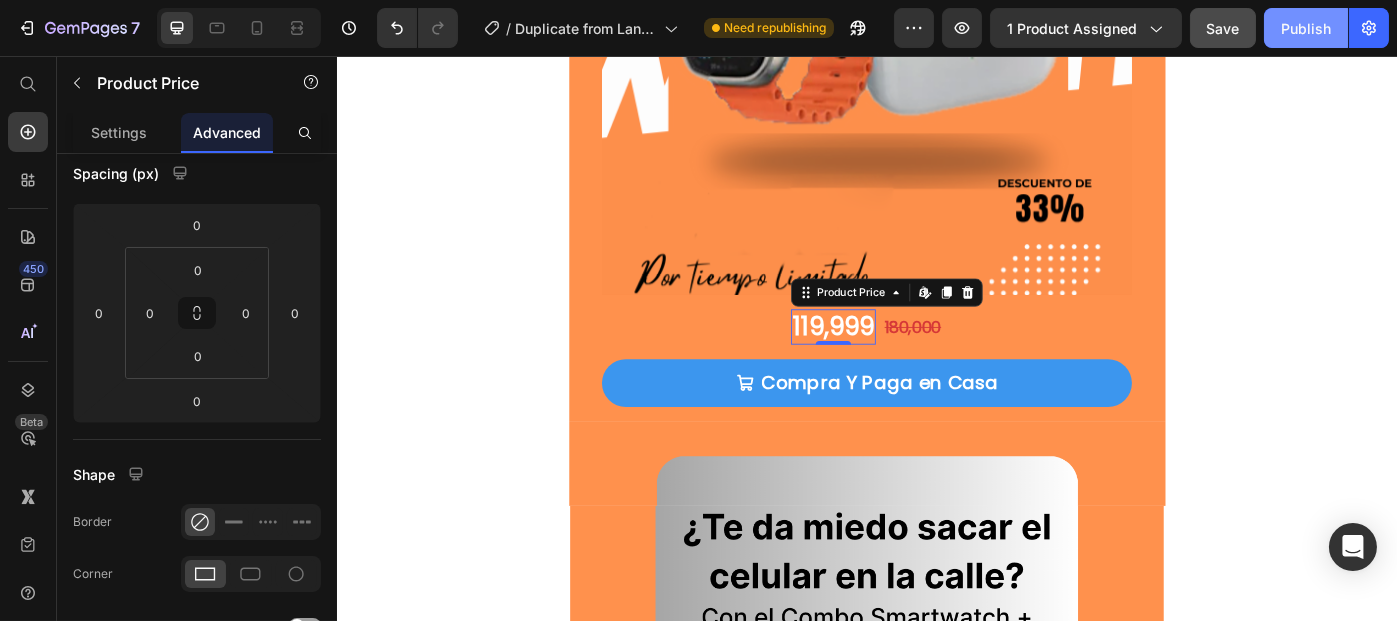 click on "Publish" at bounding box center (1306, 28) 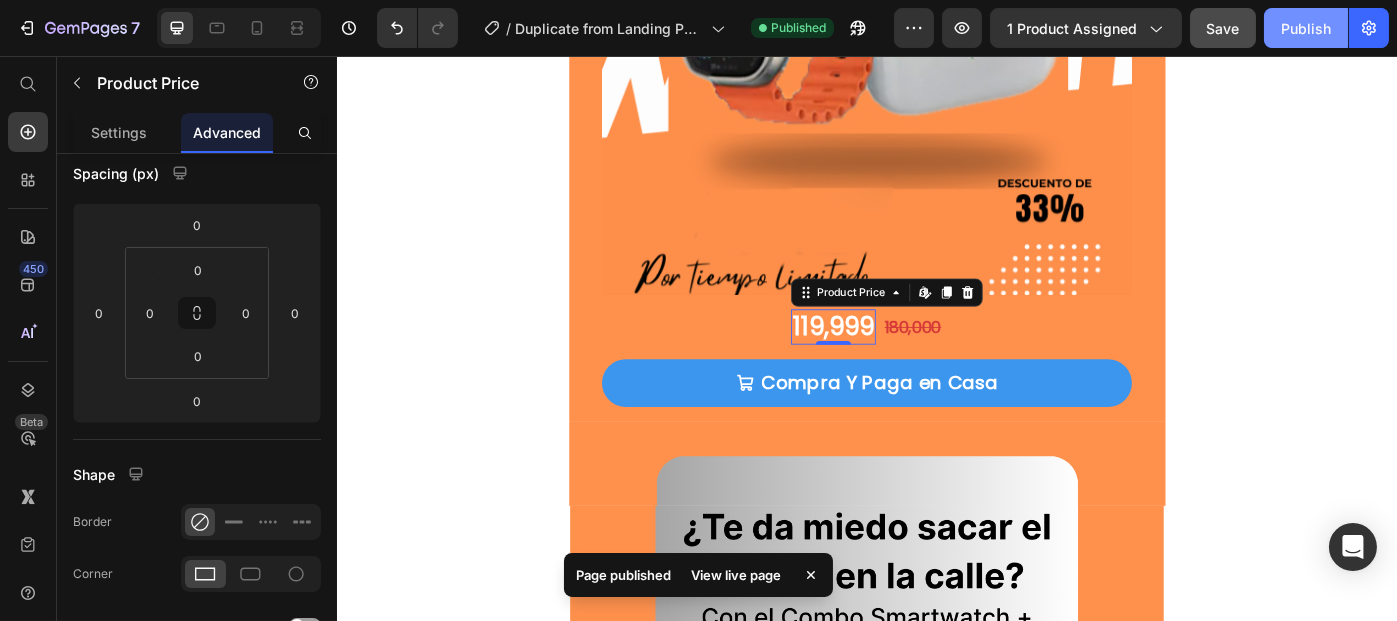 click on "Publish" at bounding box center (1306, 28) 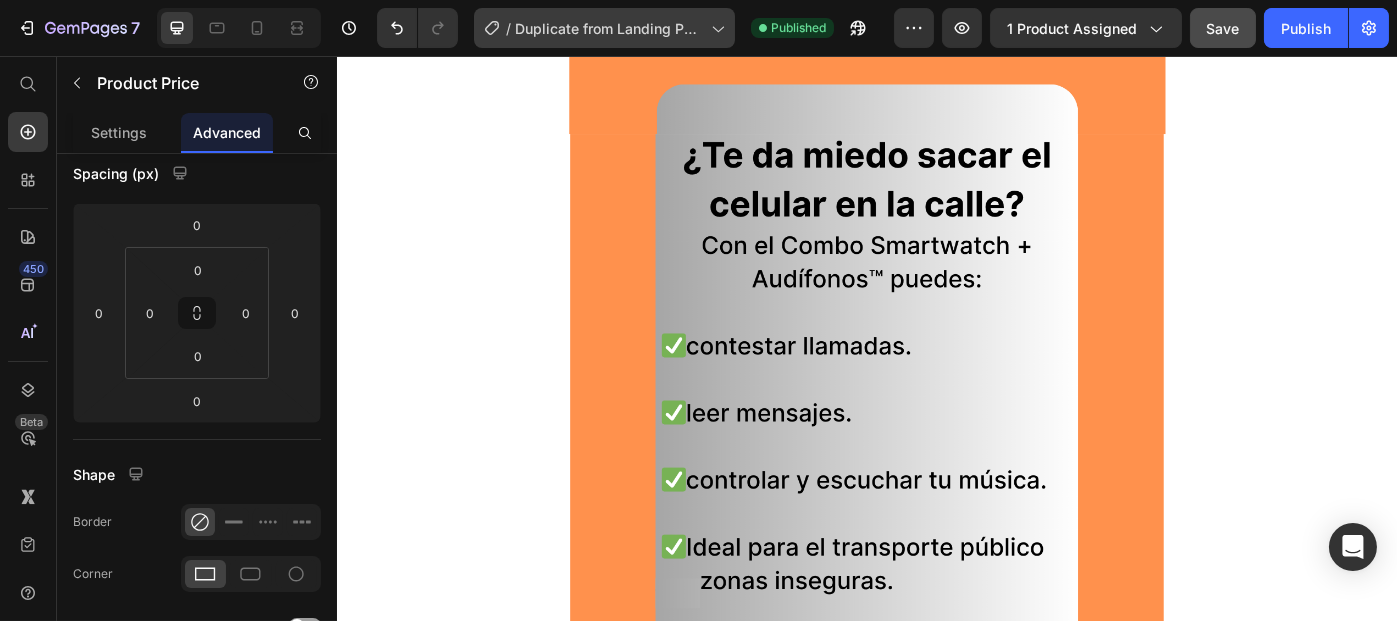 scroll, scrollTop: 757, scrollLeft: 0, axis: vertical 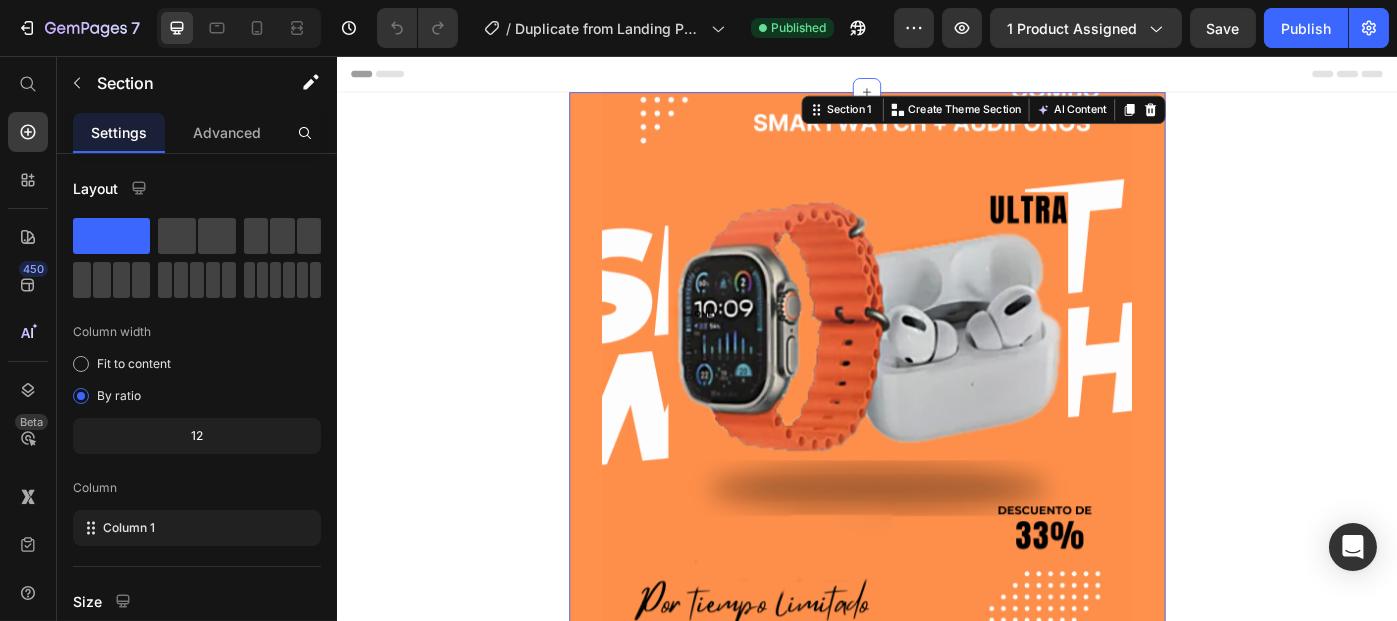 click on "Product Images 129,999 Product Price 180,000 Product Price Row
Compra Y Paga en Casa Add to Cart Product" at bounding box center (936, 468) 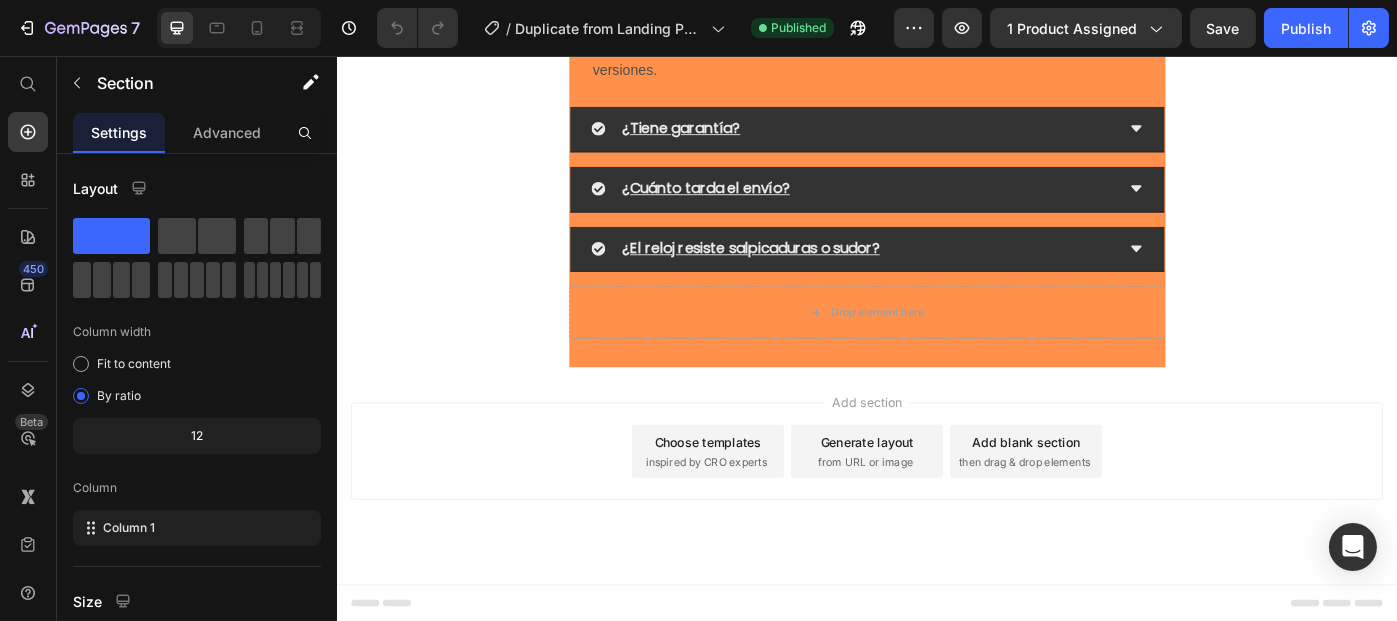 scroll, scrollTop: 4024, scrollLeft: 0, axis: vertical 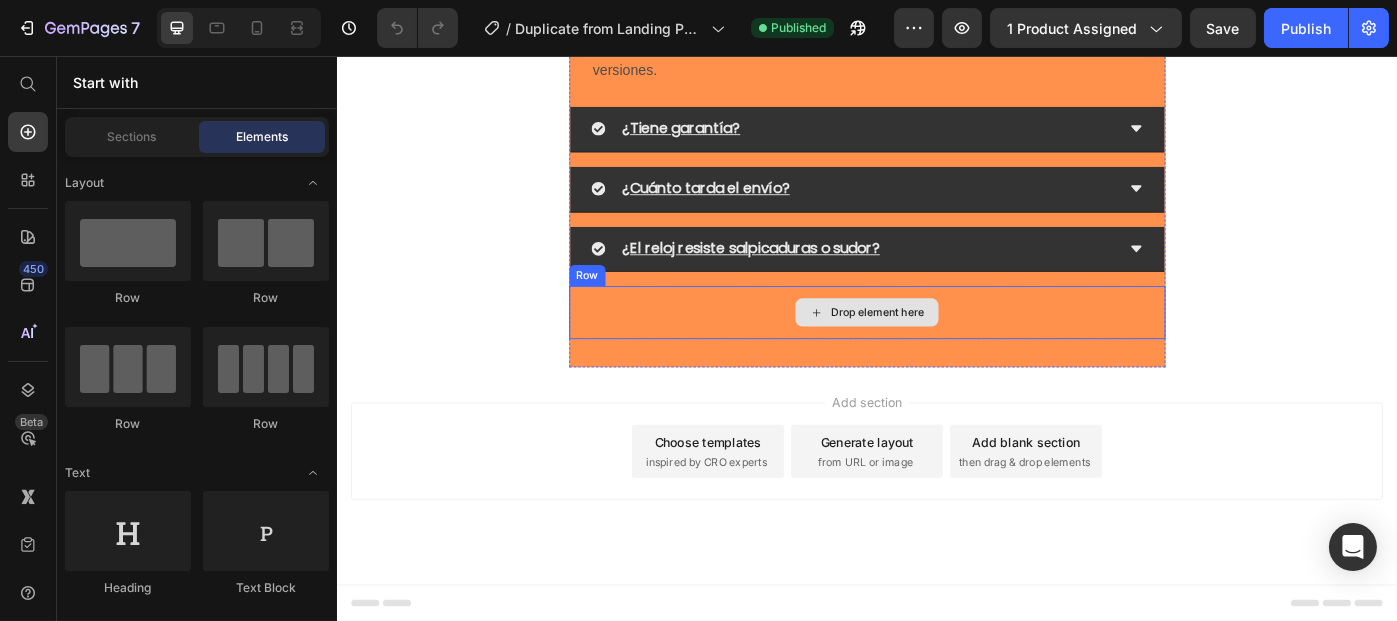 click on "Drop element here" at bounding box center [948, 346] 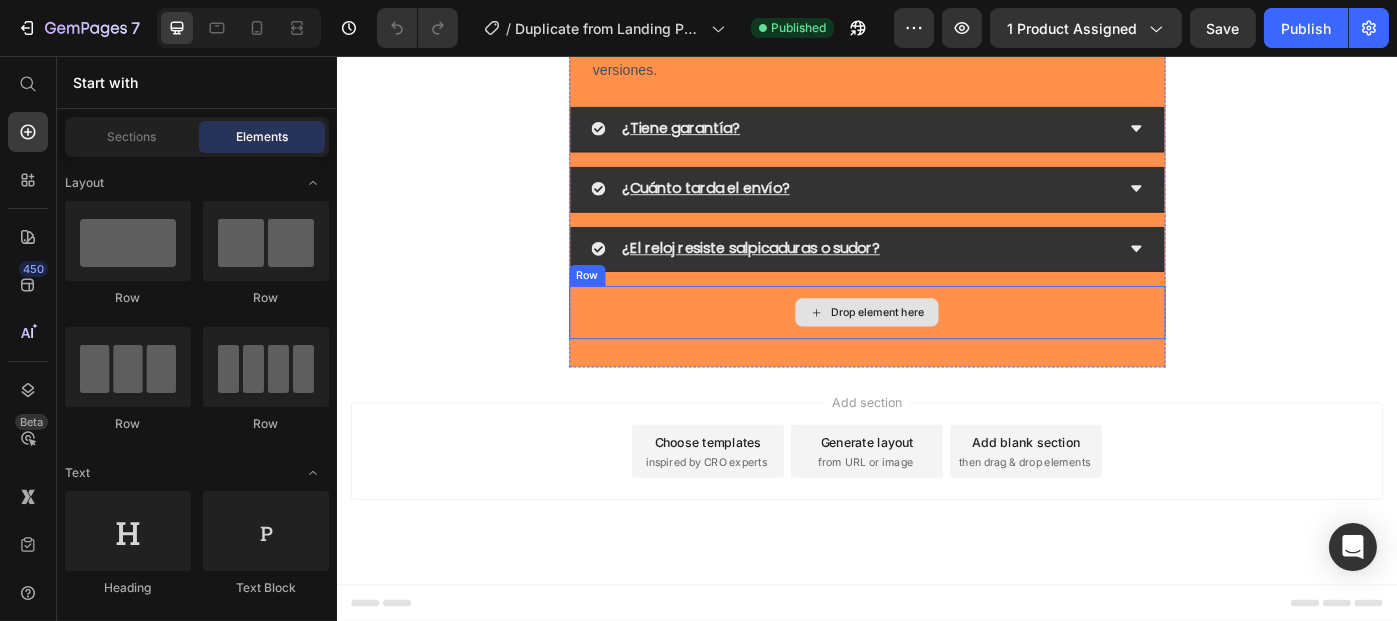 click on "Drop element here" at bounding box center (948, 346) 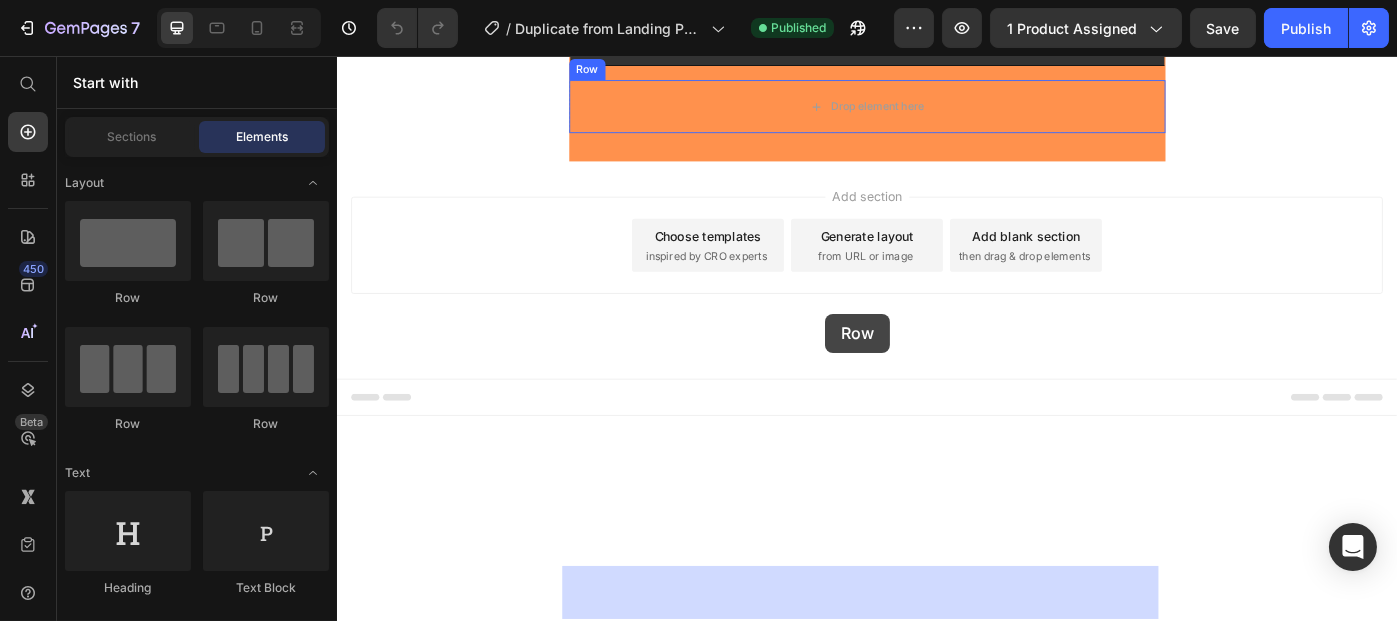 drag, startPoint x: 477, startPoint y: 297, endPoint x: 888, endPoint y: 348, distance: 414.15216 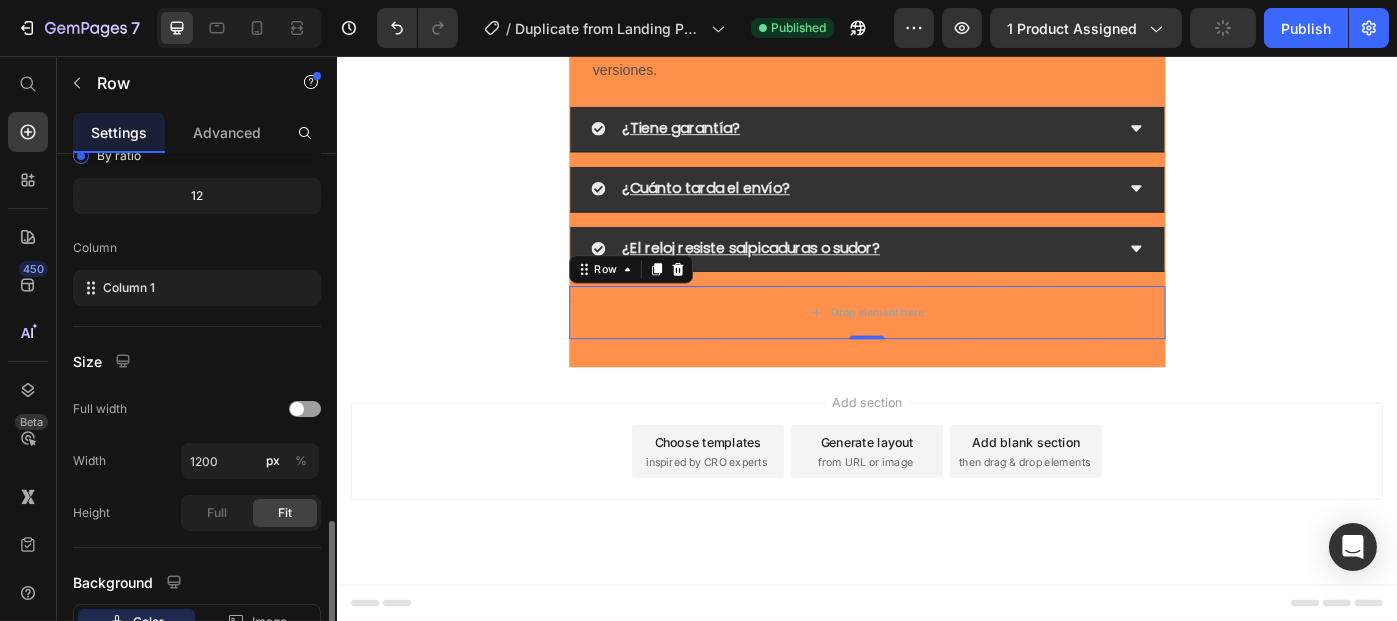 scroll, scrollTop: 385, scrollLeft: 0, axis: vertical 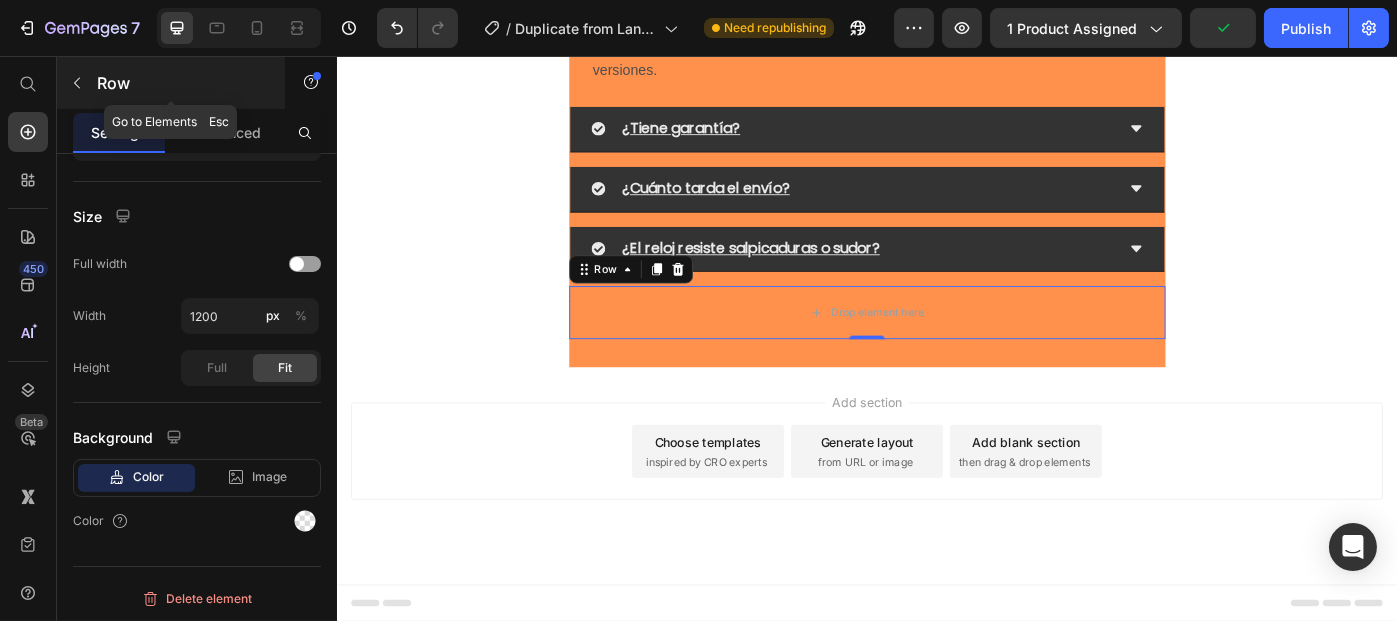 click 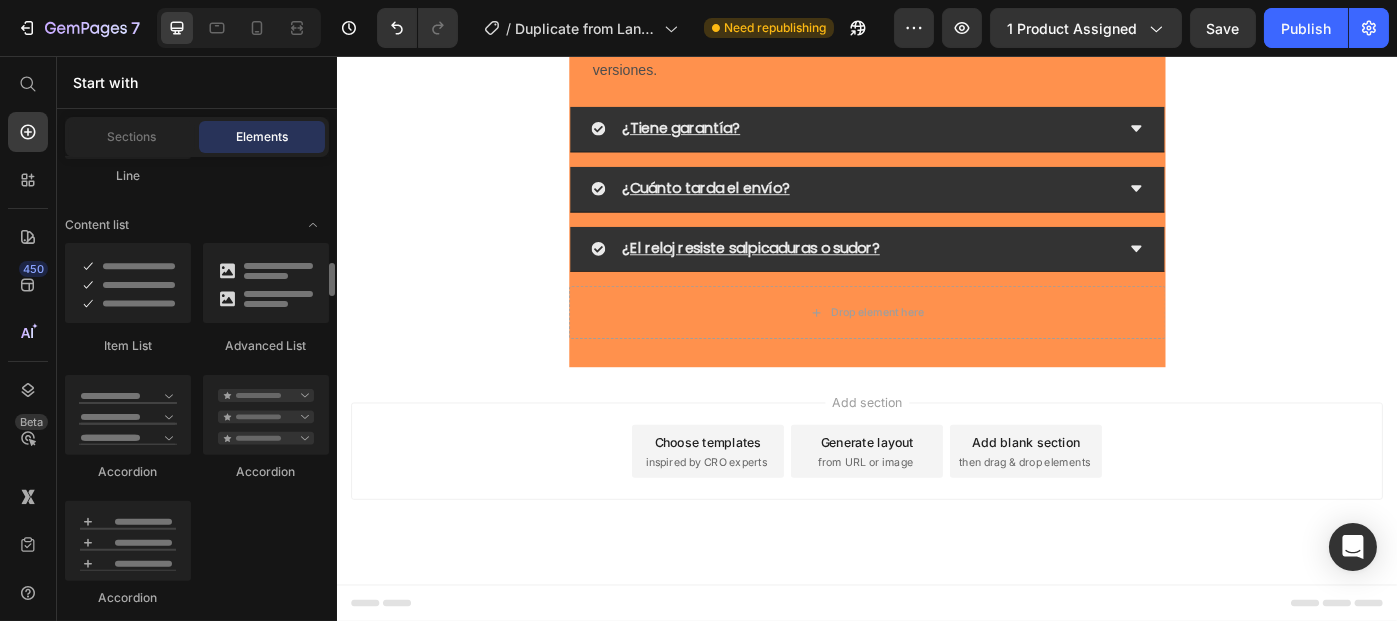 scroll, scrollTop: 1627, scrollLeft: 0, axis: vertical 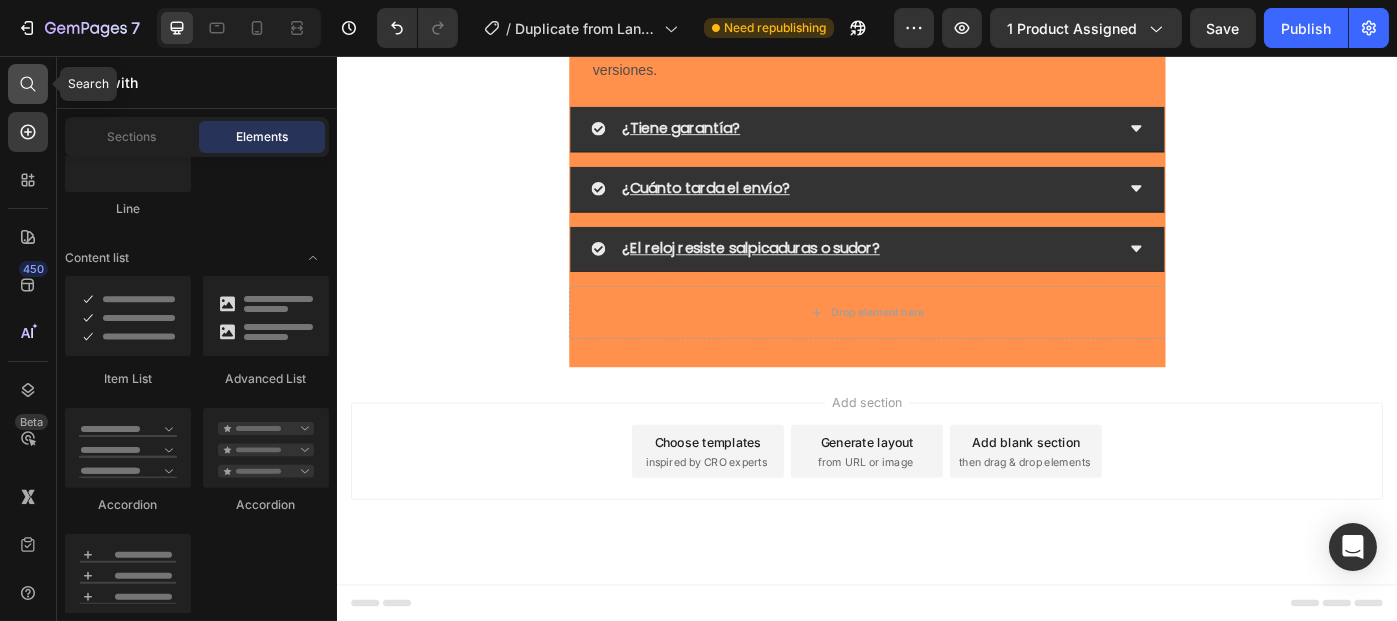 click 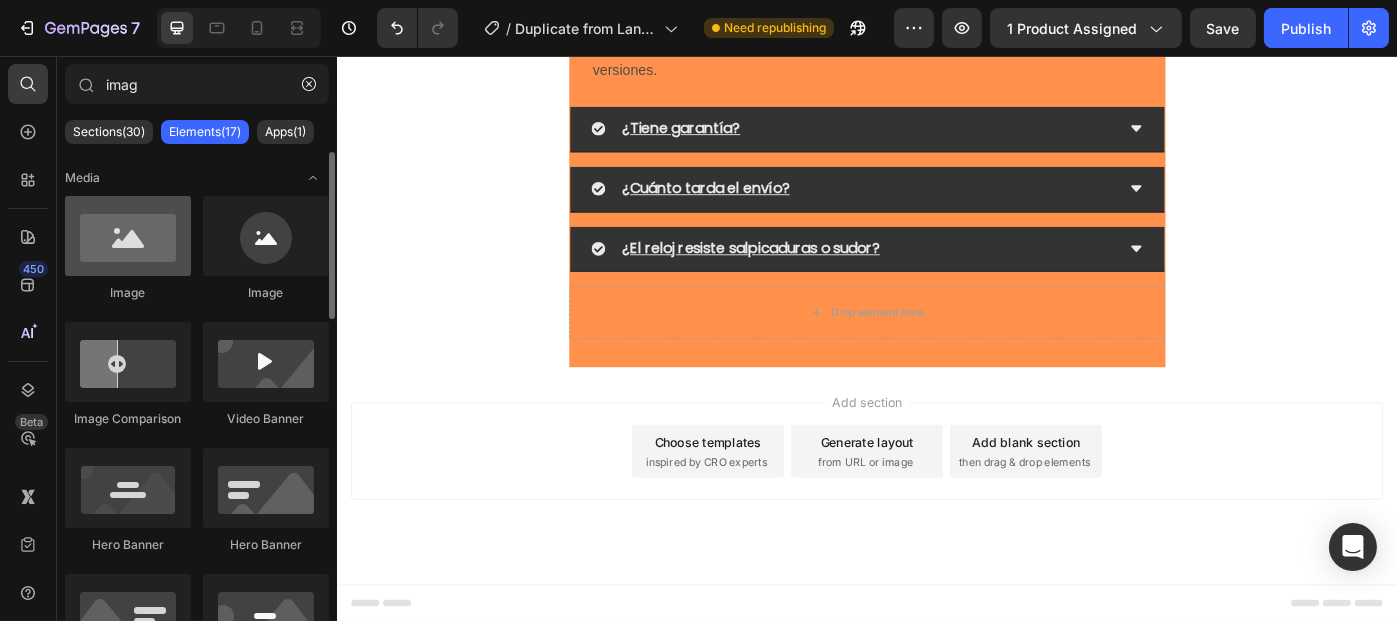 type on "imag" 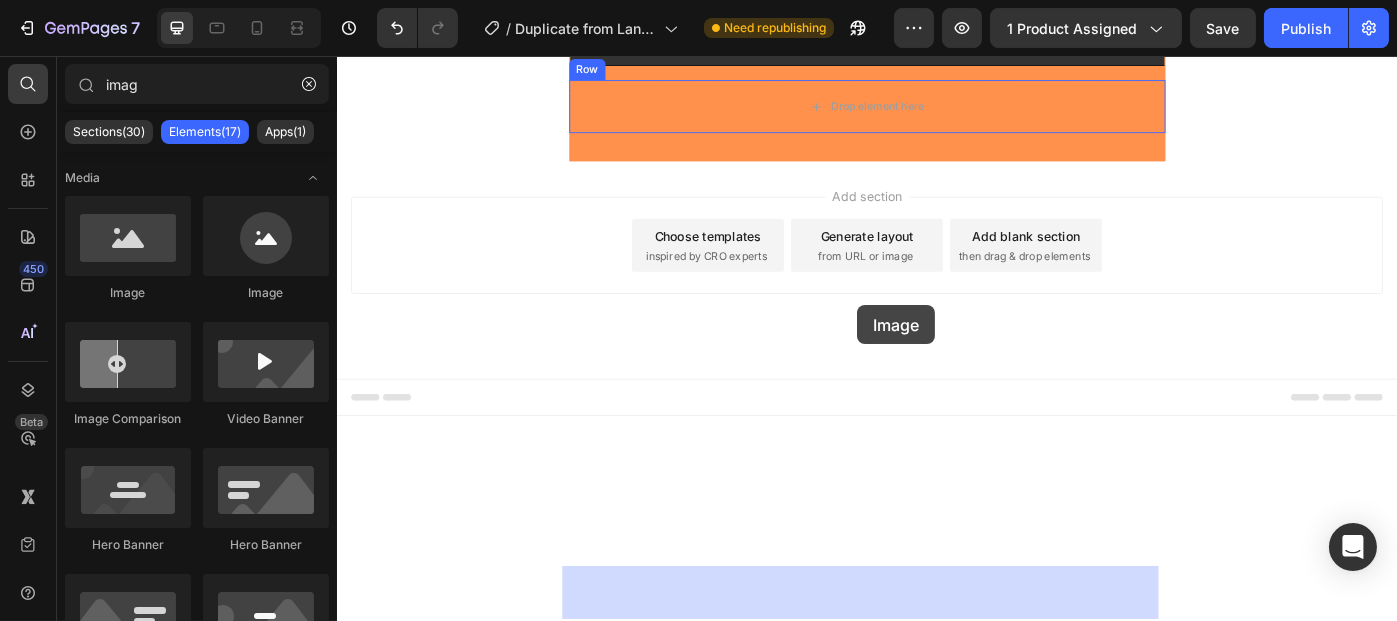 drag, startPoint x: 467, startPoint y: 315, endPoint x: 925, endPoint y: 338, distance: 458.57715 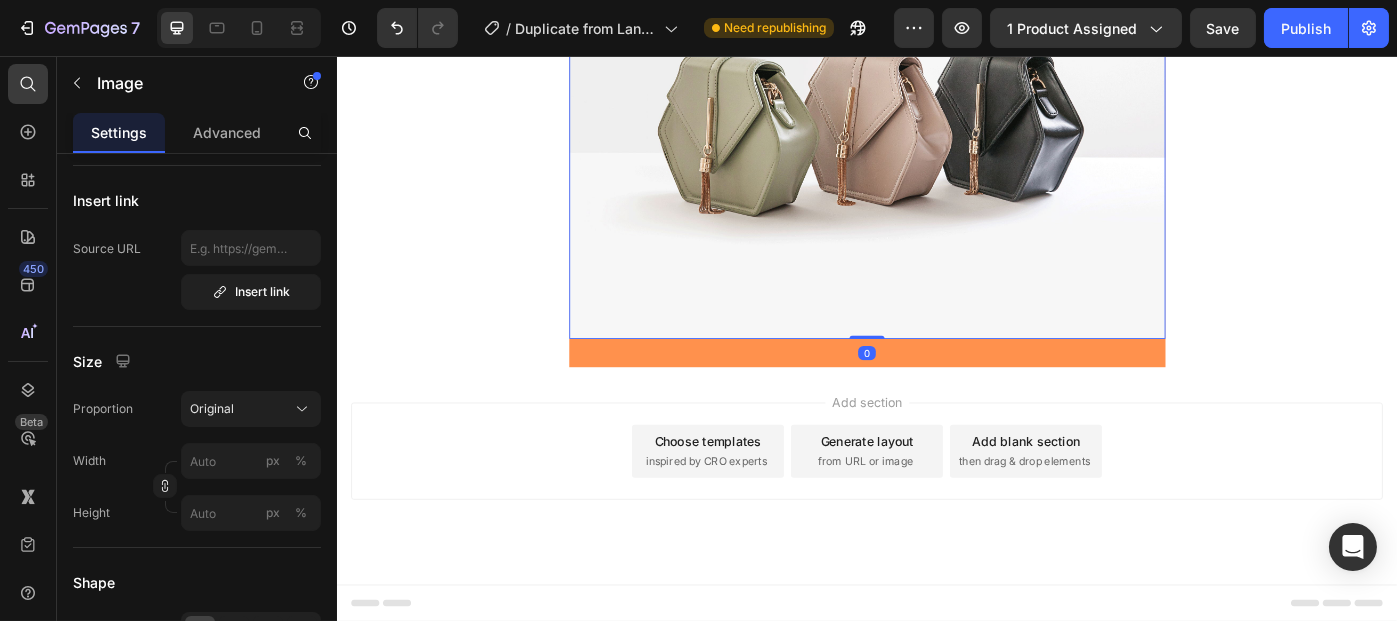 scroll, scrollTop: 0, scrollLeft: 0, axis: both 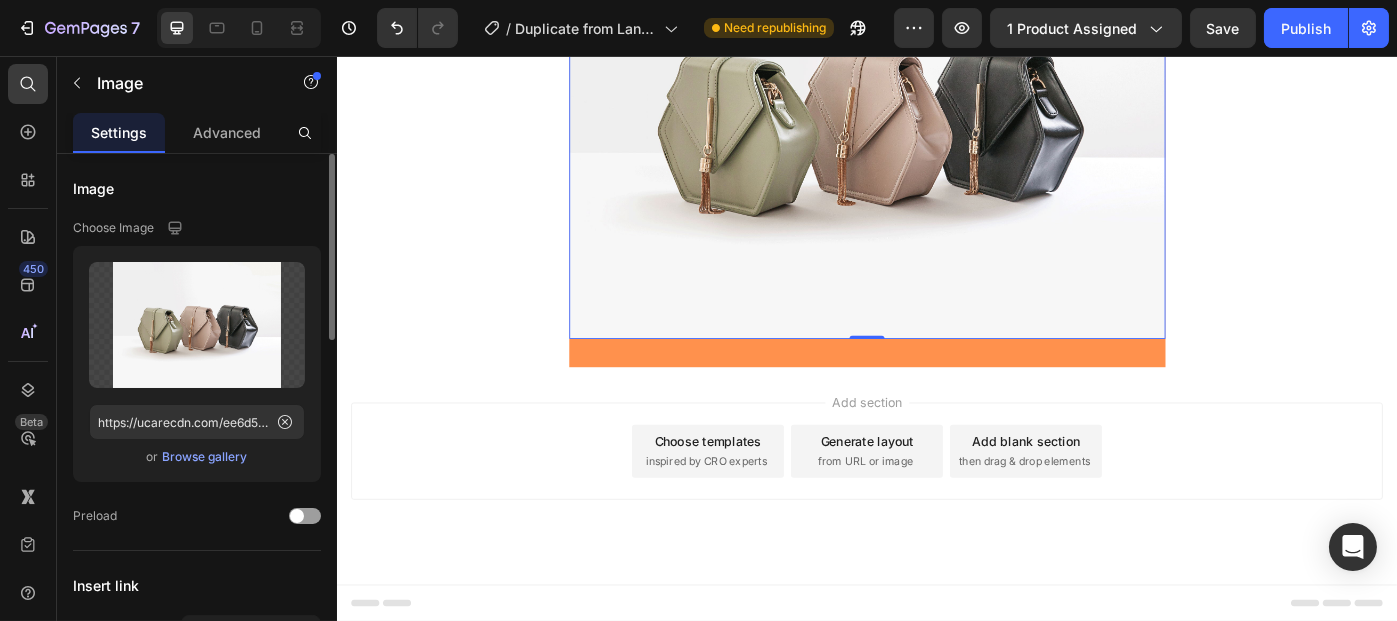 click on "Browse gallery" at bounding box center [205, 457] 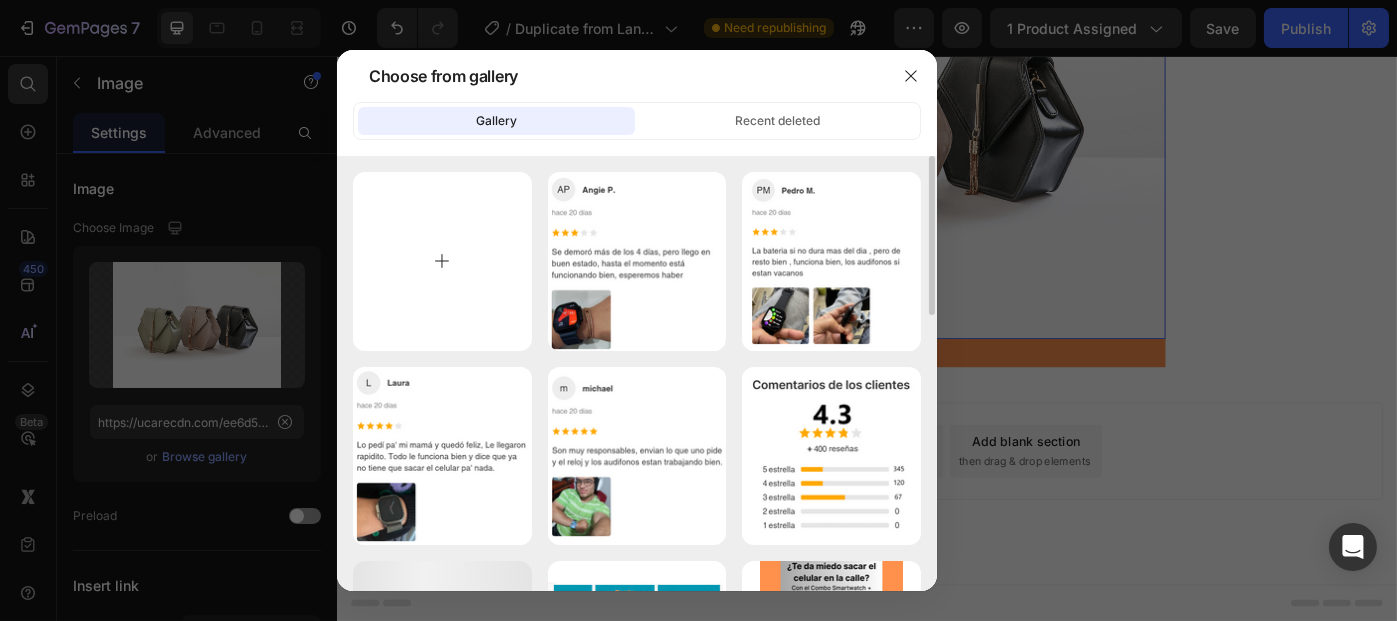click at bounding box center [442, 261] 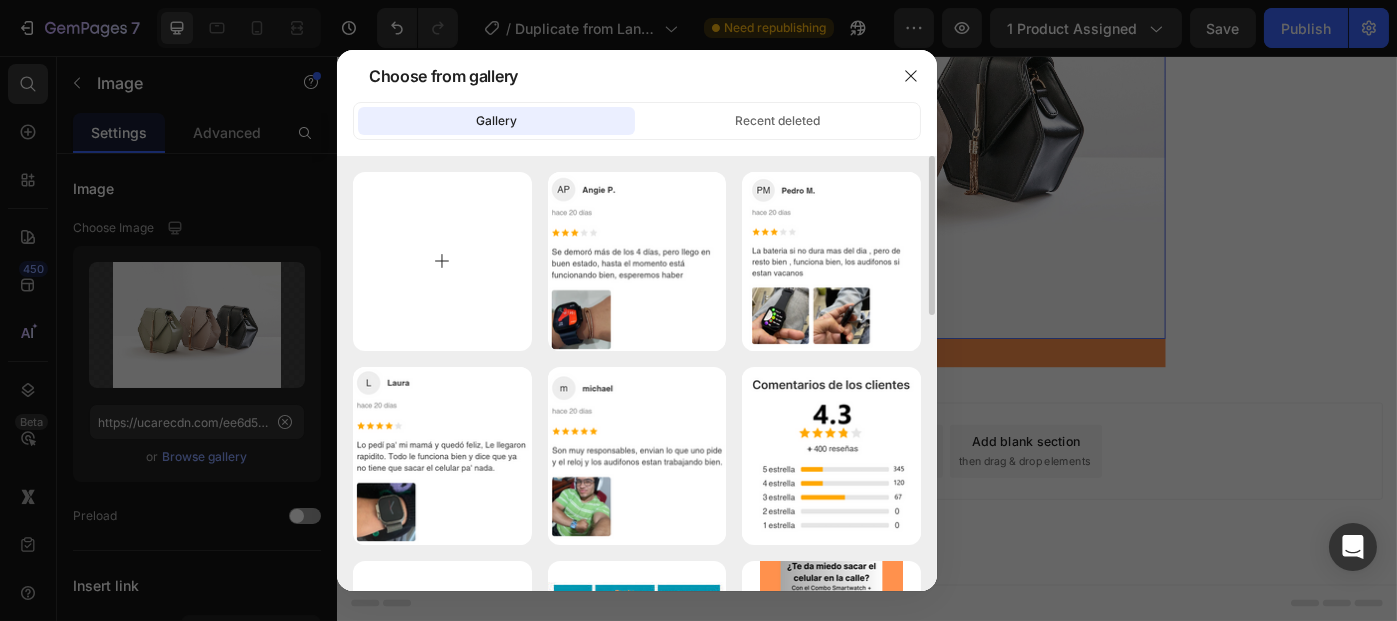 type on "C:\fakepath\reseñas.jpg" 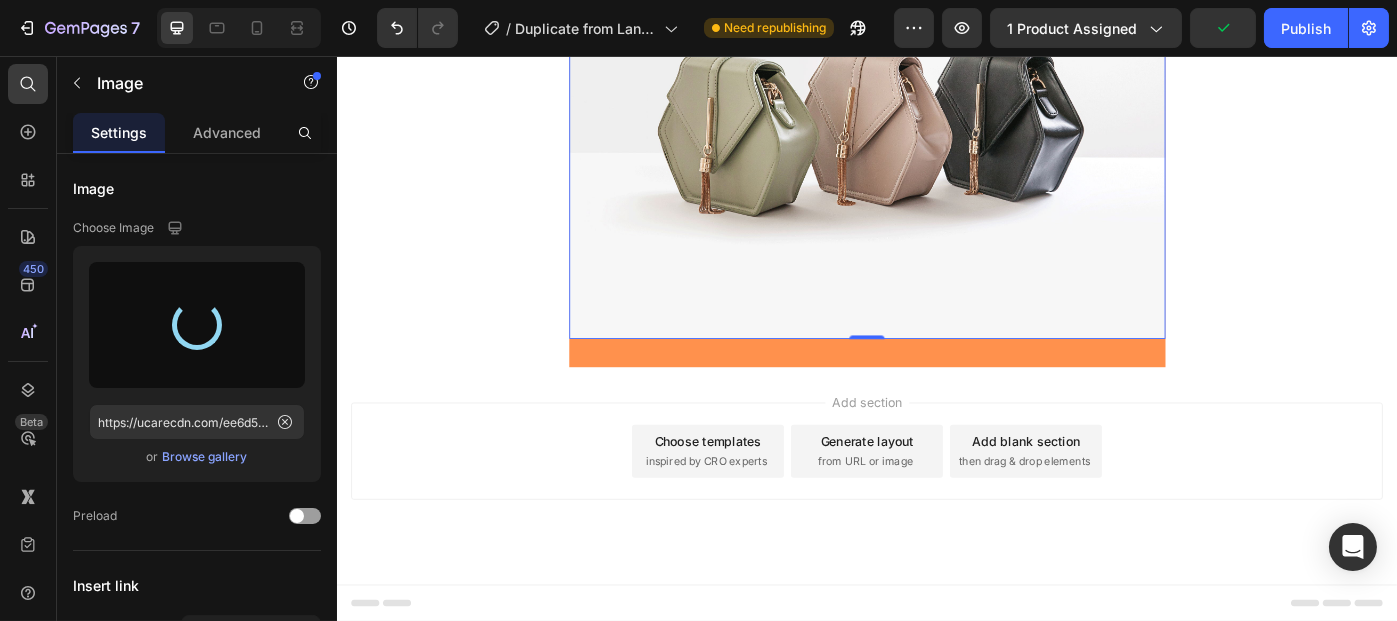 type on "https://cdn.shopify.com/s/files/1/0948/7997/3668/files/gempages_573903667657180206-0ea0affc-05e7-4de2-b1cc-2bccb7cf03b6.jpg" 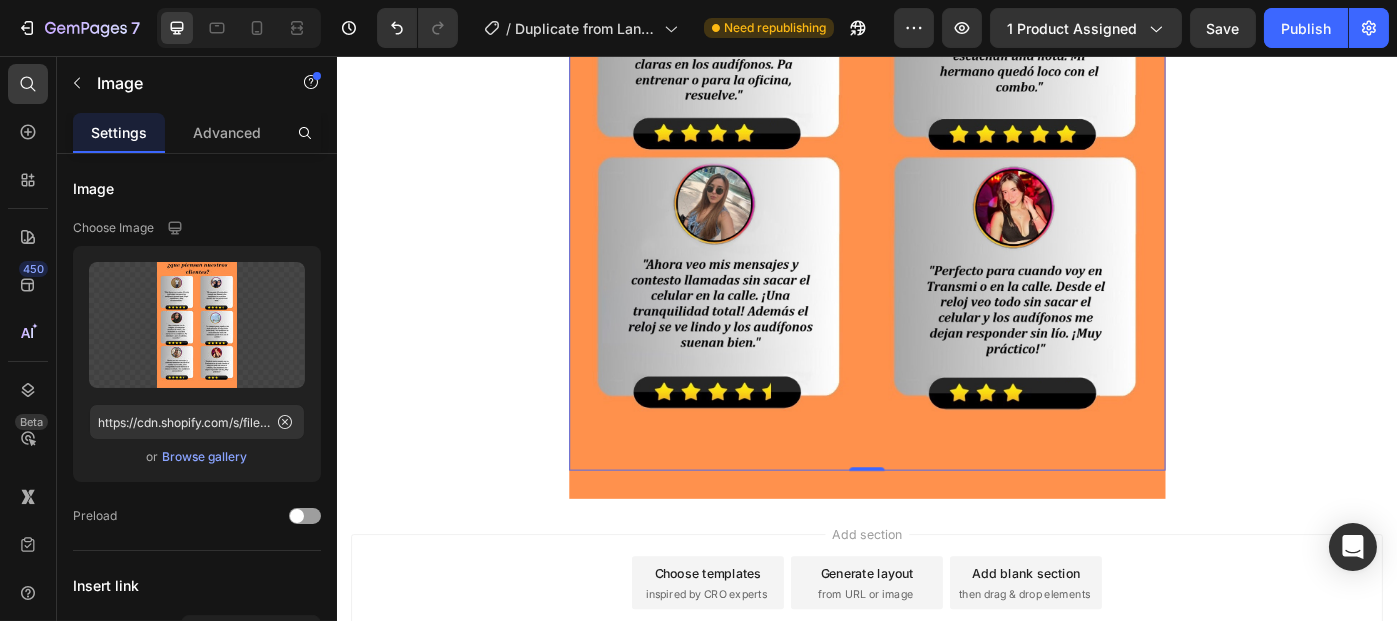 scroll, scrollTop: 4912, scrollLeft: 0, axis: vertical 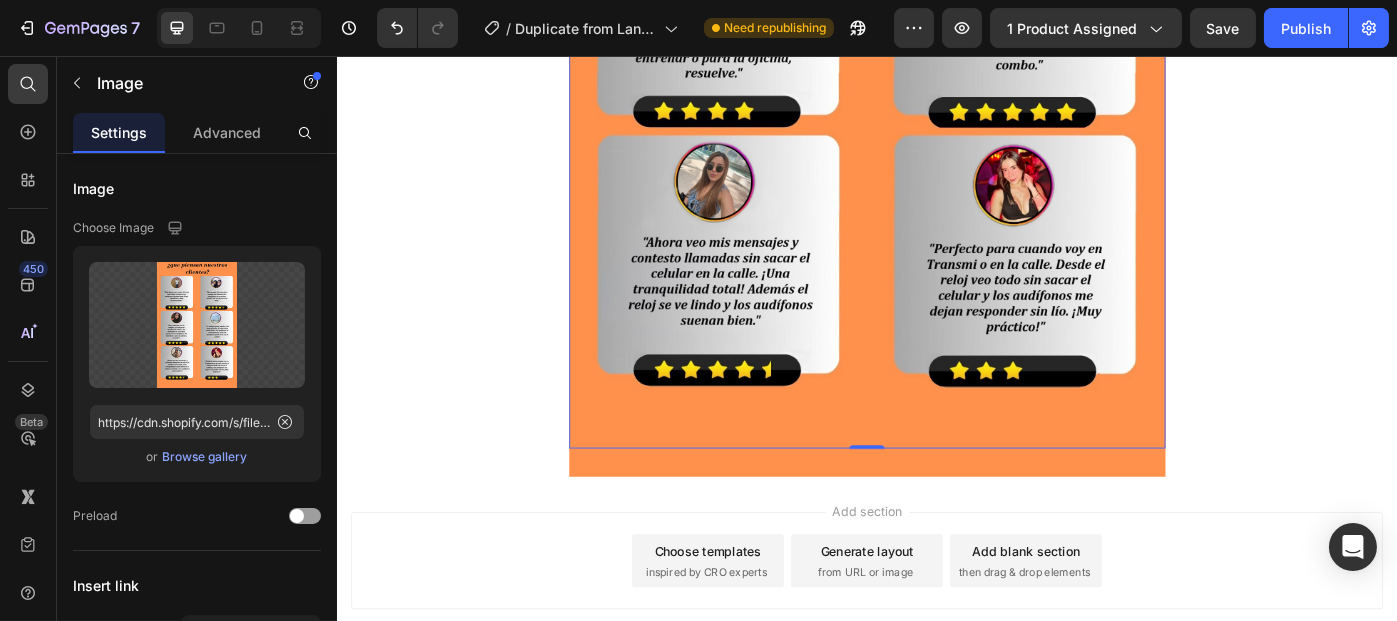 click on "Preguntas Frecuentes : Text Block
¿Funciona con cualquier celular? Sí, es compatible desde Android (5.0+) y iPhone (iOS 9.0+) hasta las ultimas versiones. Text Block
¿Tiene garantía?
¿Cuánto tarda el envío?
¿El reloj resiste salpicaduras o sudor? Accordion Row Image   0 Row Row Section 6 Root" at bounding box center (936, -2142) 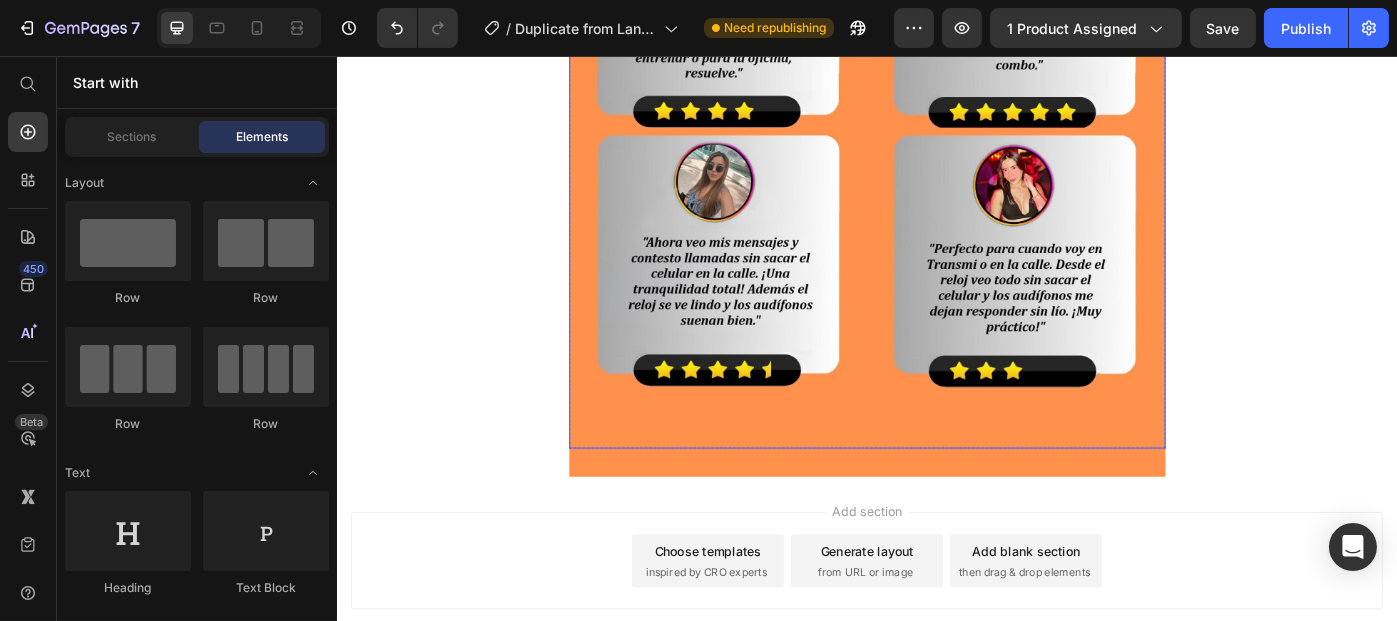 click at bounding box center (936, -34) 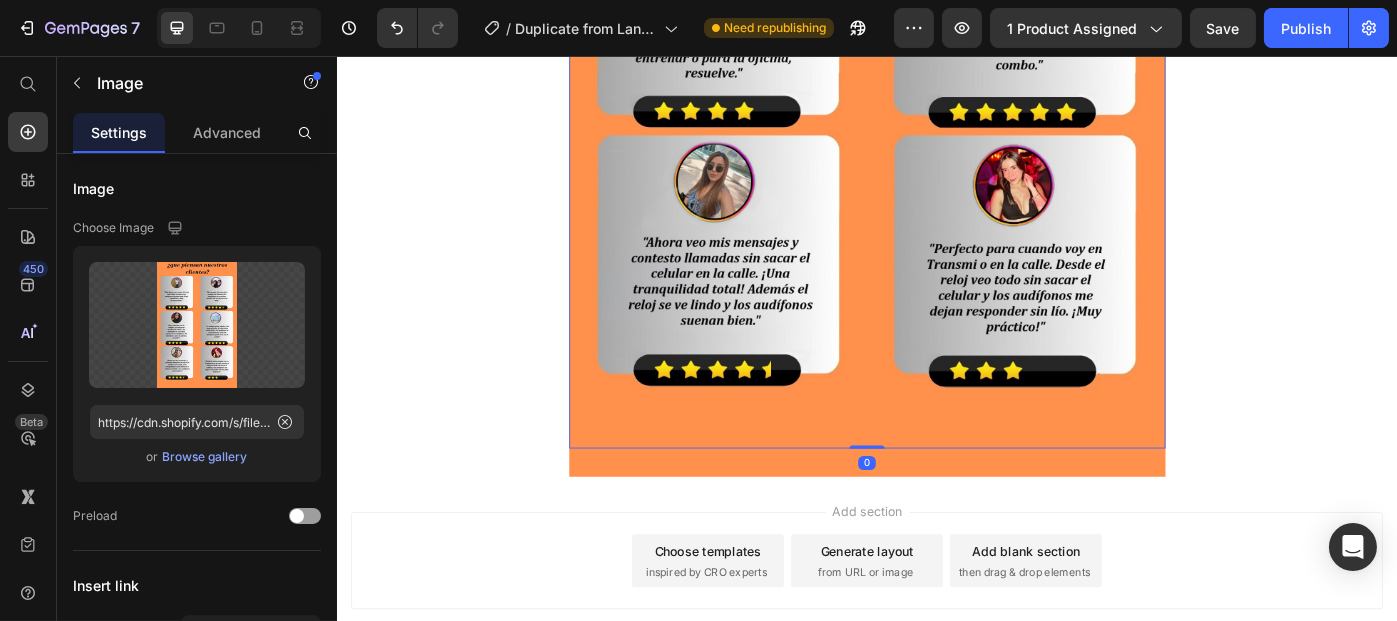 drag, startPoint x: 937, startPoint y: 494, endPoint x: 956, endPoint y: 450, distance: 47.92703 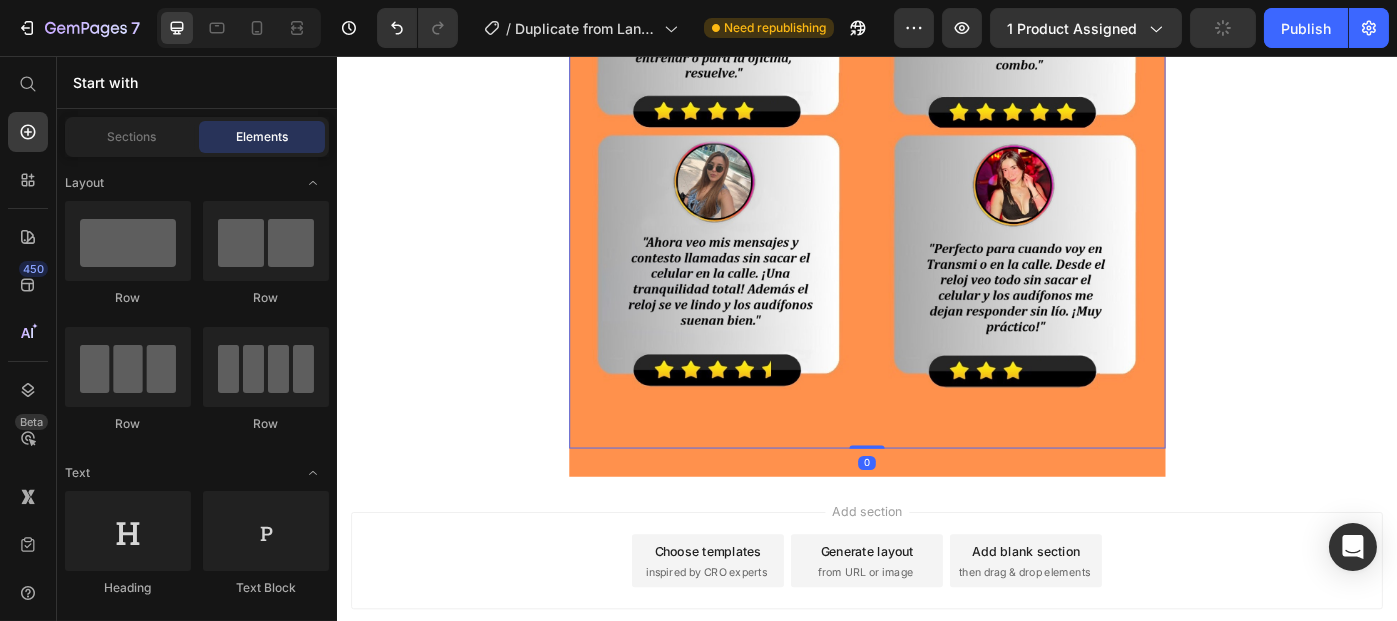 click on "Preguntas Frecuentes : Text Block
¿Funciona con cualquier celular? Sí, es compatible desde Android (5.0+) y iPhone (iOS 9.0+) hasta las ultimas versiones. Text Block
¿Tiene garantía?
¿Cuánto tarda el envío?
¿El reloj resiste salpicaduras o sudor? Accordion Row Image   0 Row Row Section 6 Root" at bounding box center (936, -2142) 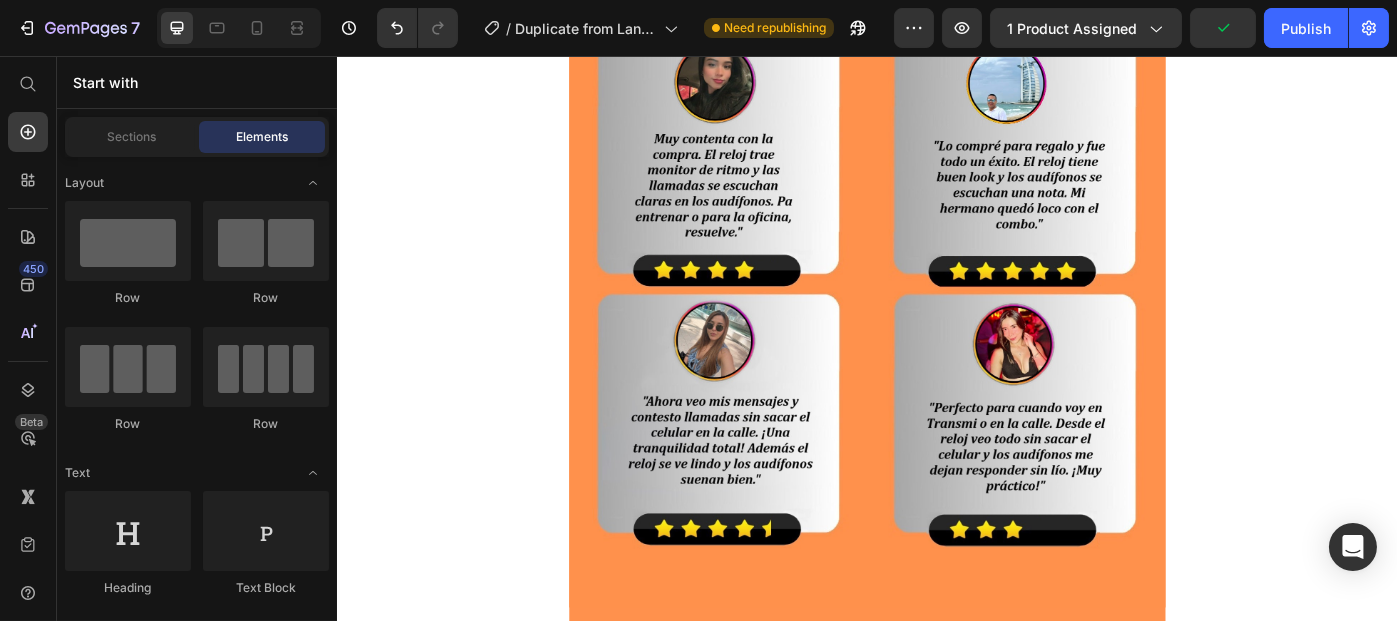 scroll, scrollTop: 4746, scrollLeft: 0, axis: vertical 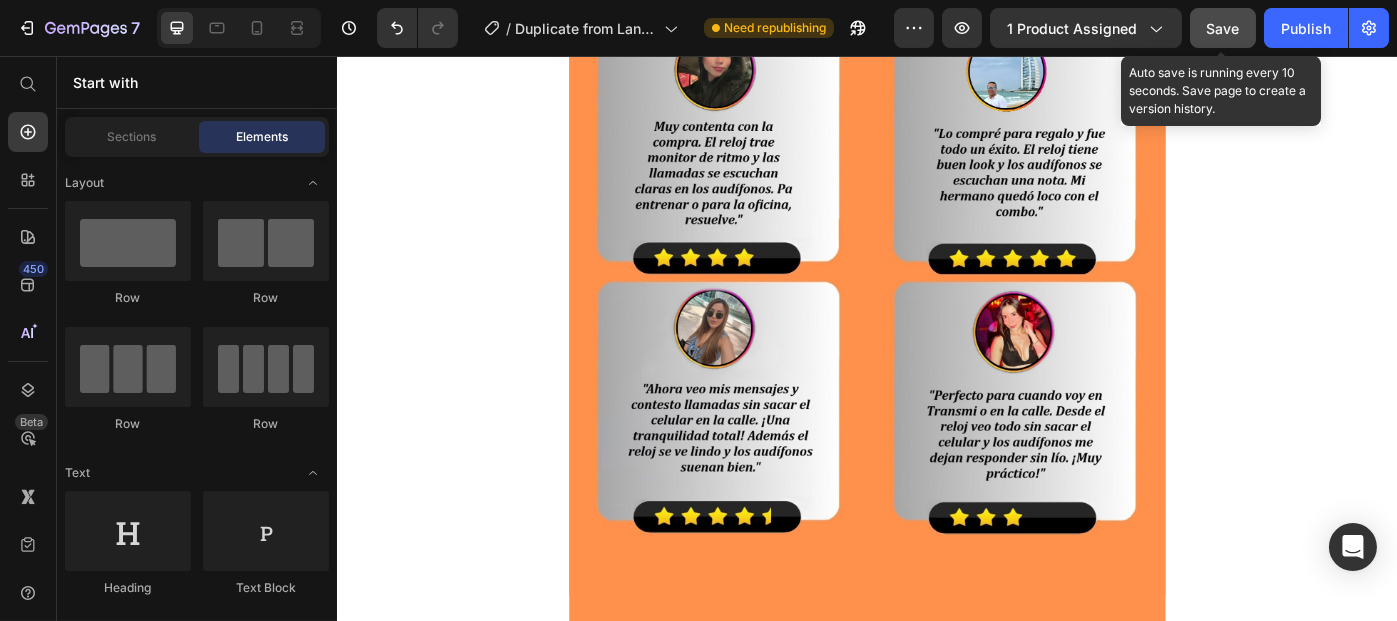 click on "Save" at bounding box center [1223, 28] 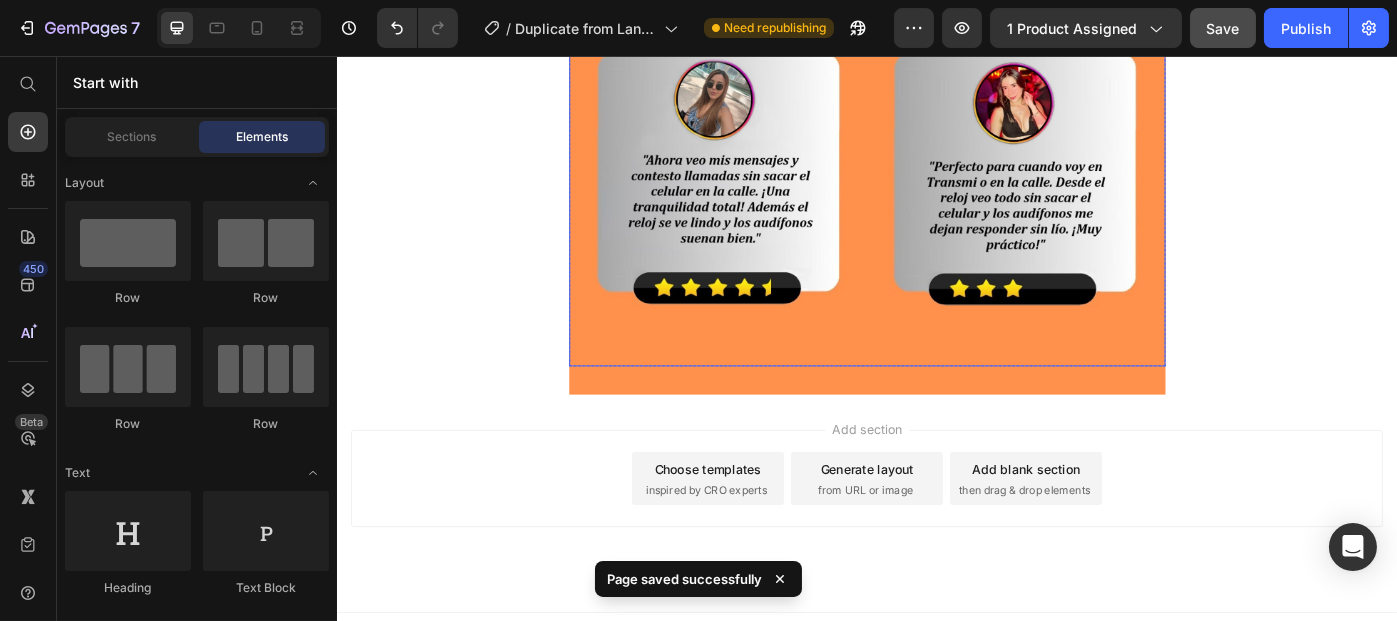 scroll, scrollTop: 5032, scrollLeft: 0, axis: vertical 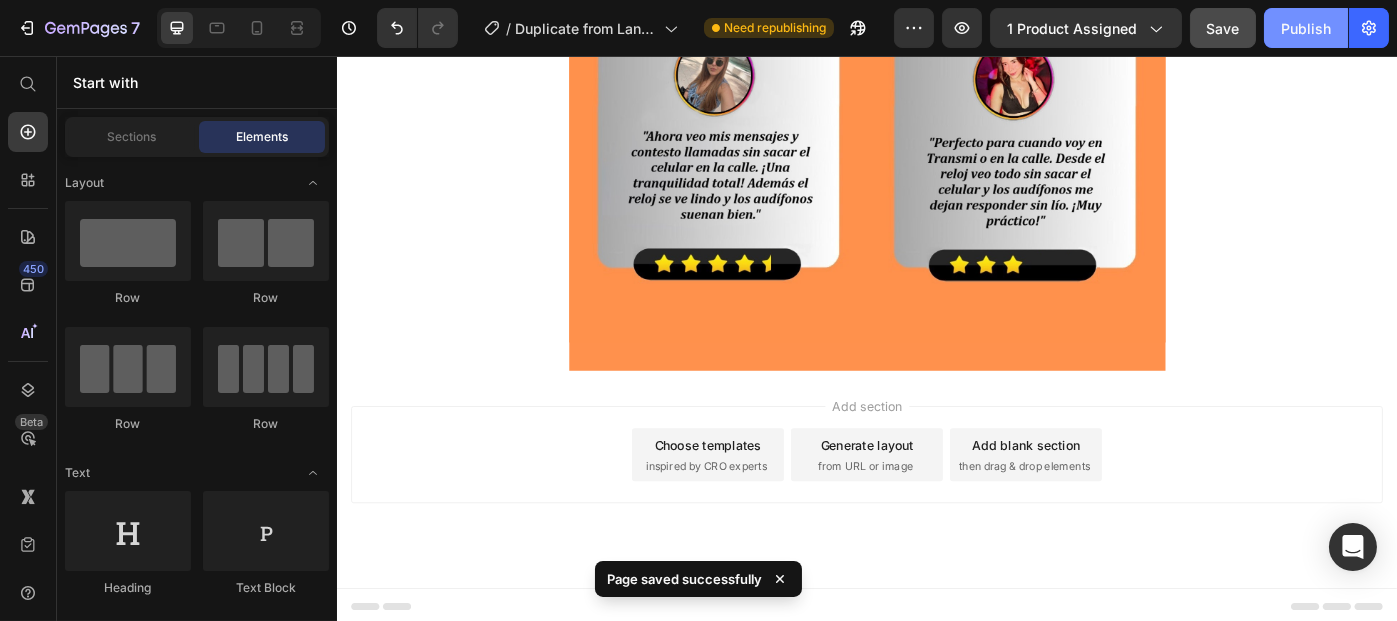 click on "Publish" at bounding box center (1306, 28) 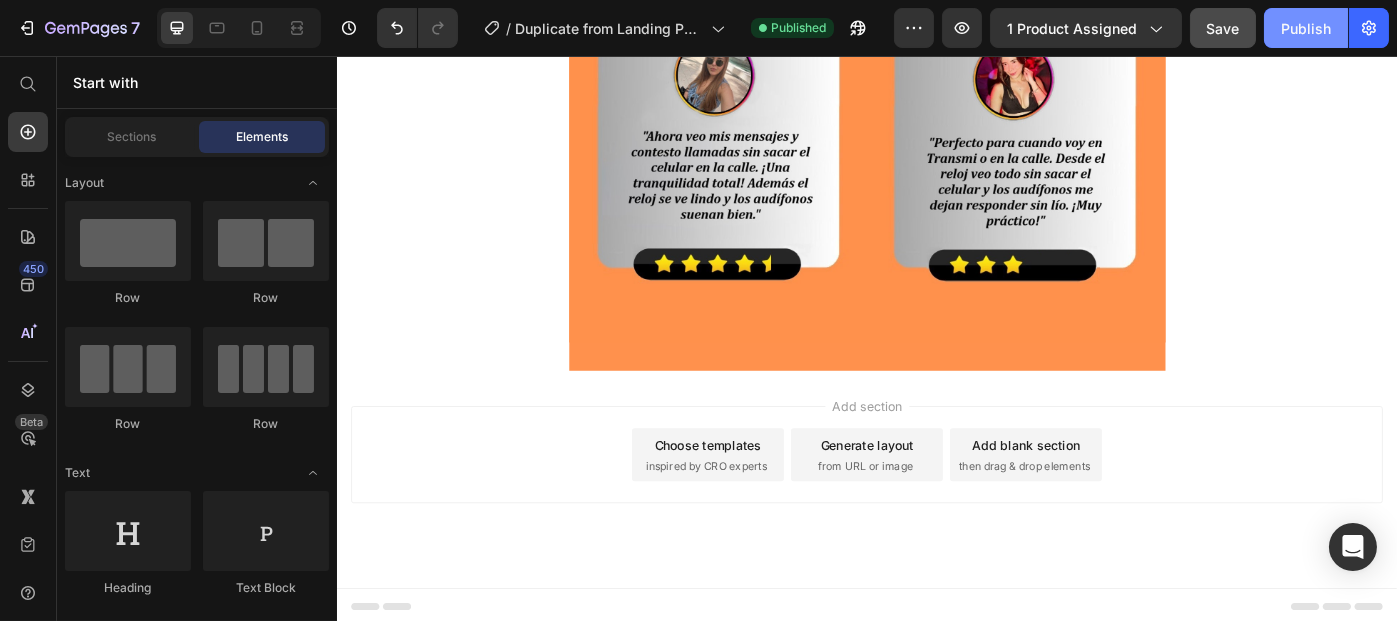click on "Publish" at bounding box center [1306, 28] 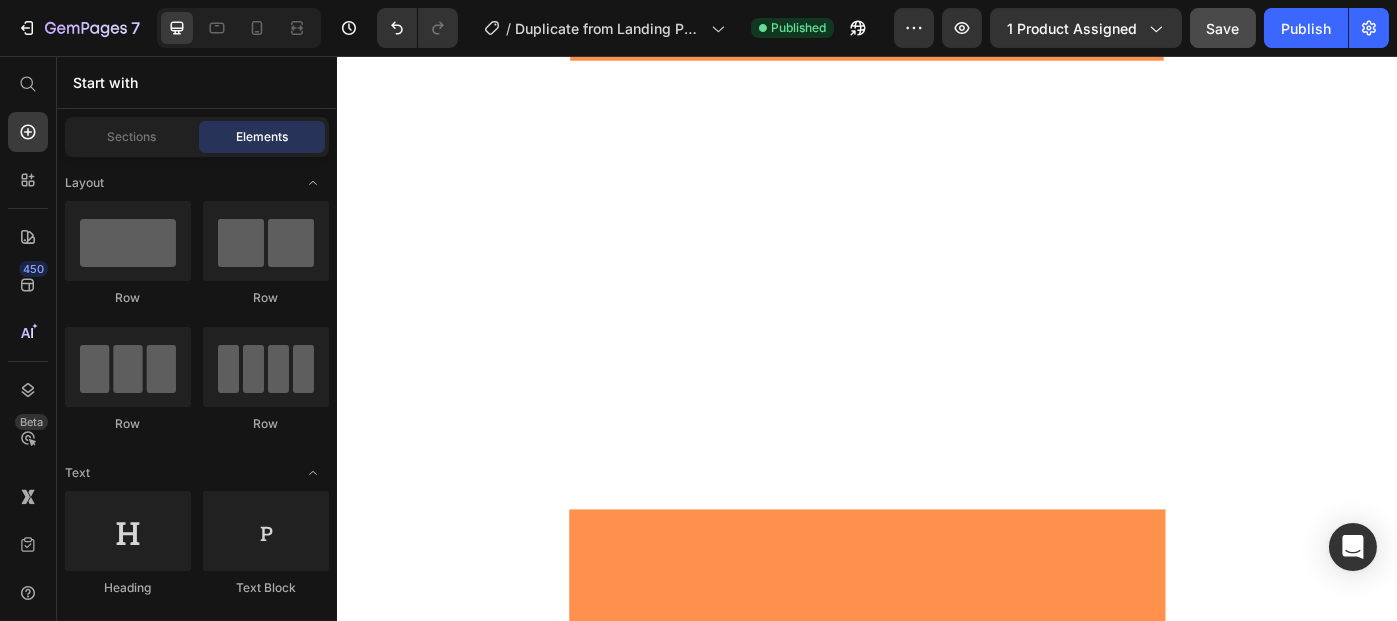 scroll, scrollTop: 0, scrollLeft: 0, axis: both 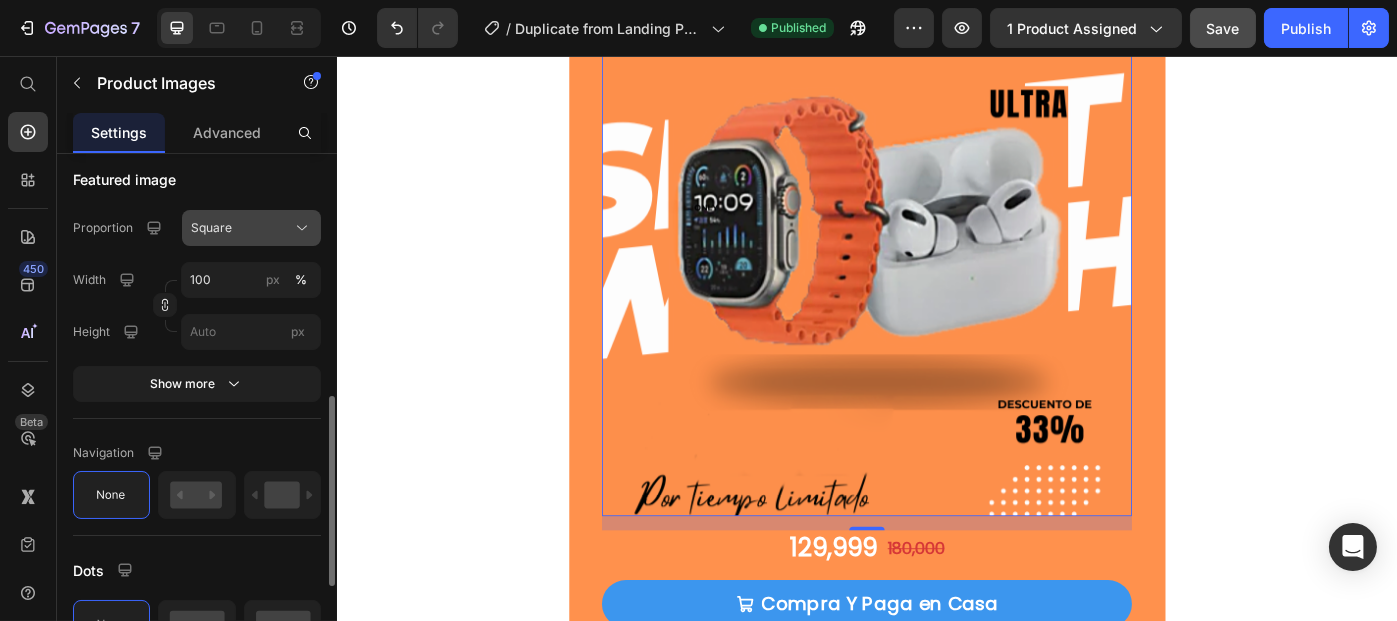 click on "Square" 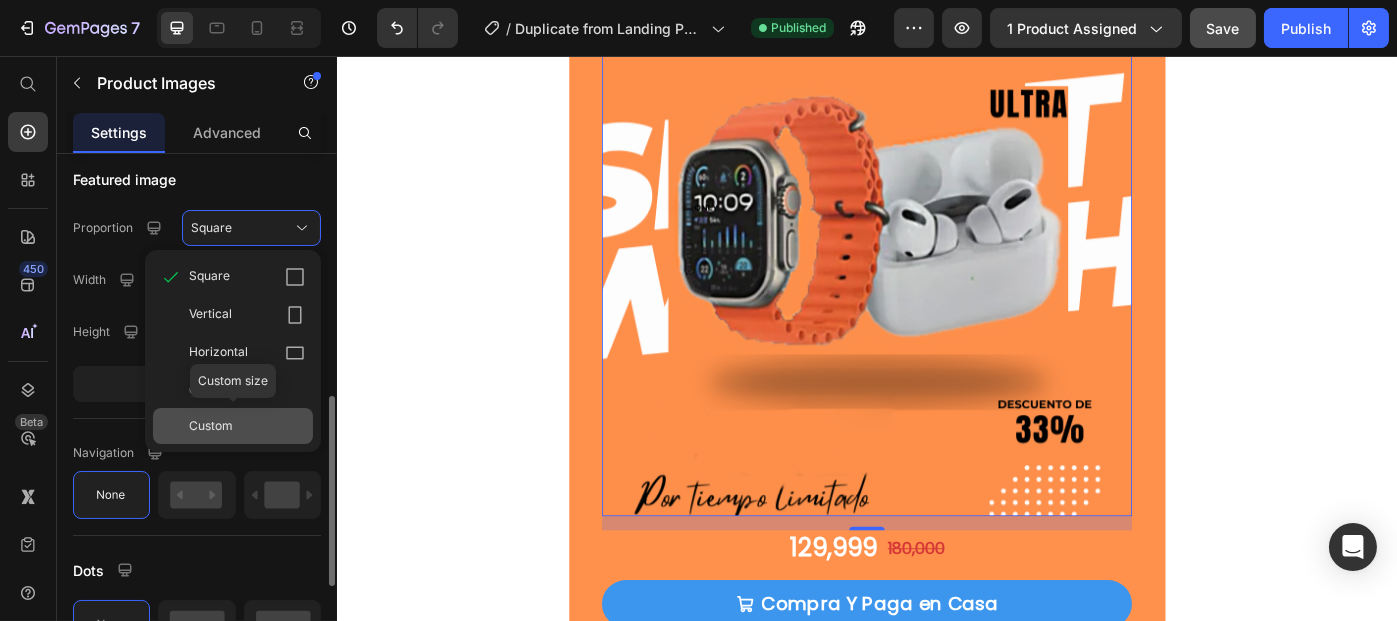 click on "Custom" at bounding box center [211, 426] 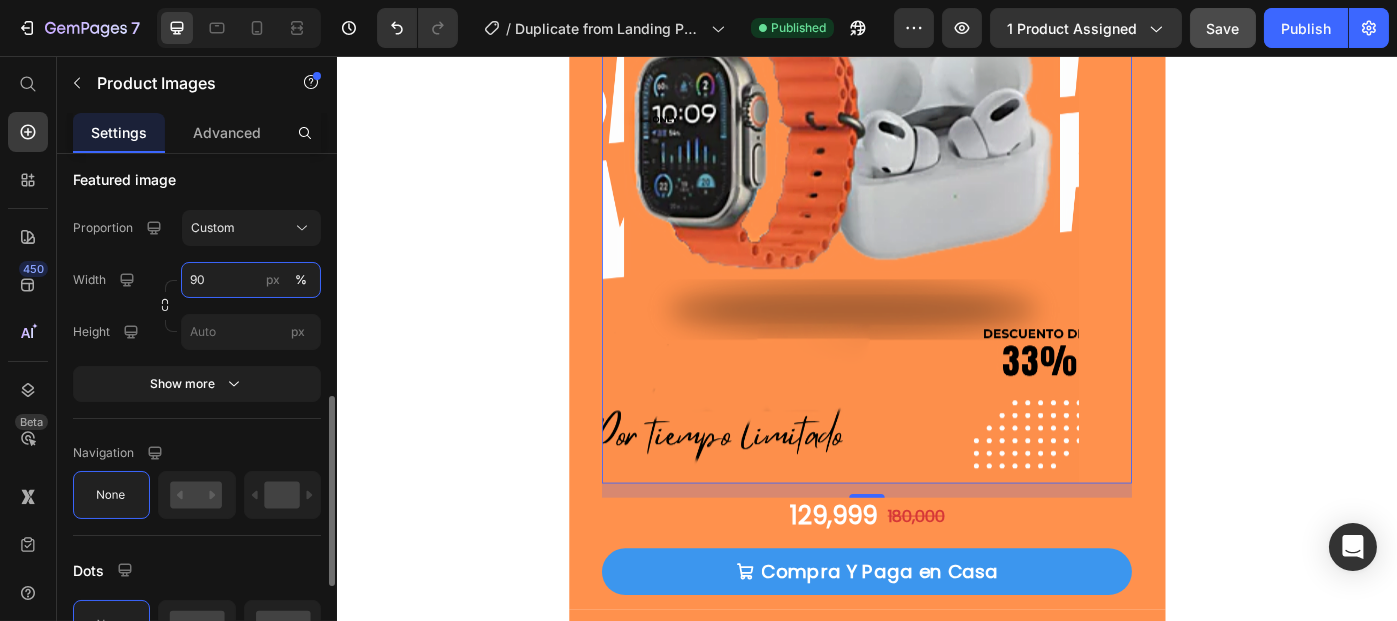 scroll, scrollTop: 285, scrollLeft: 0, axis: vertical 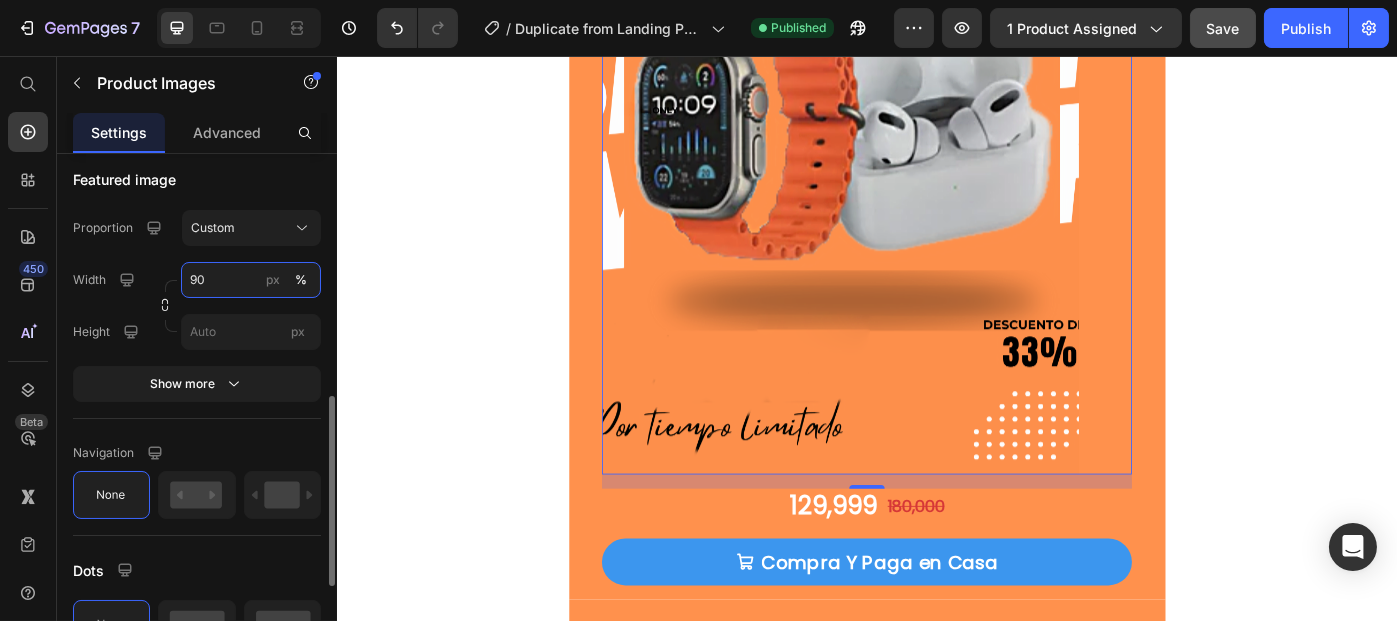 type on "9" 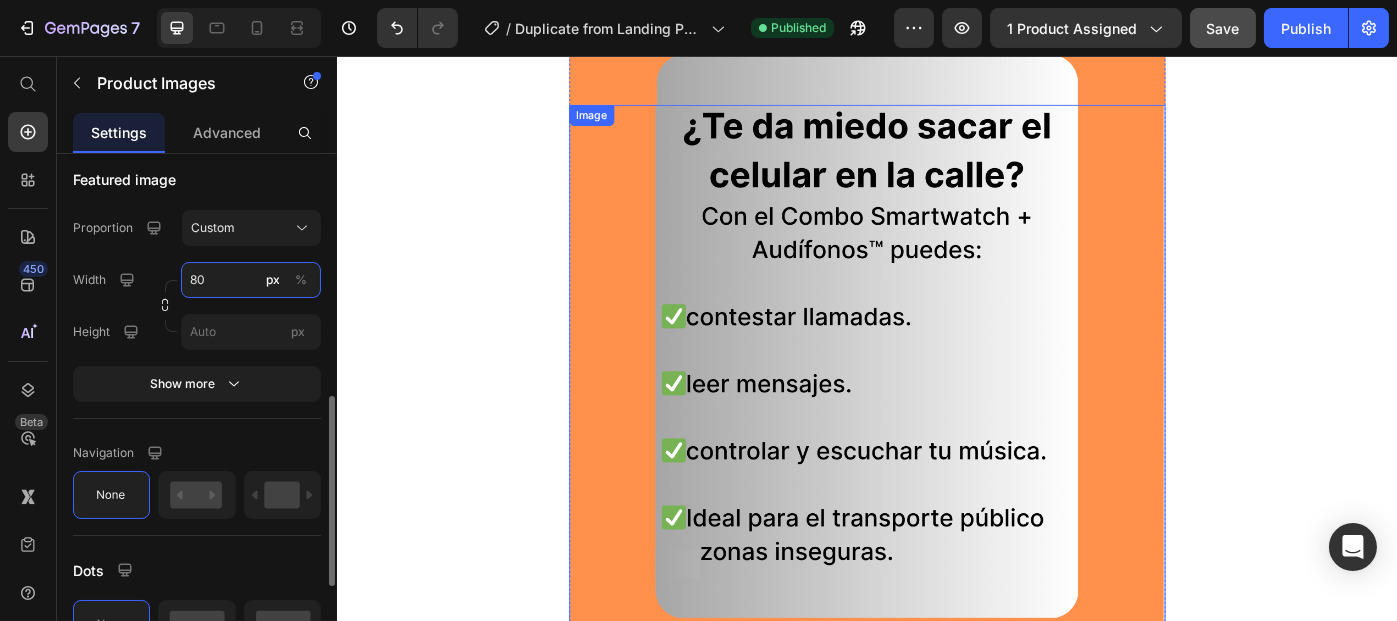 scroll, scrollTop: 0, scrollLeft: 0, axis: both 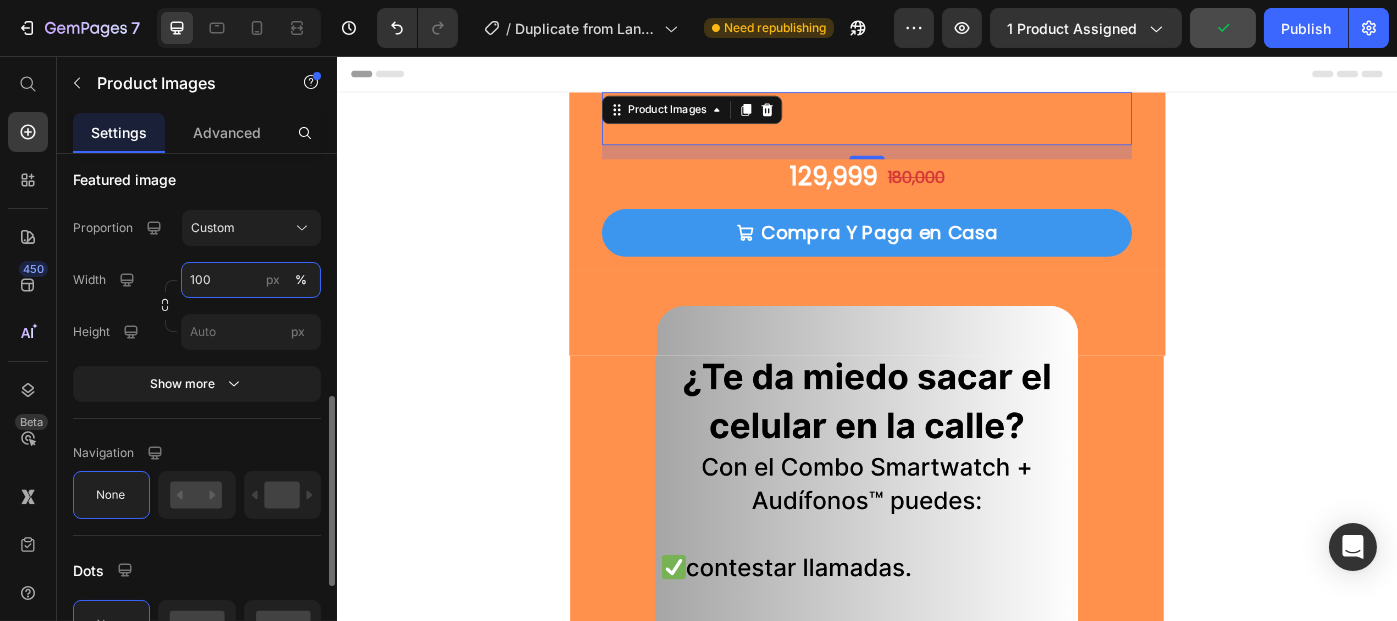 click on "100" at bounding box center (251, 280) 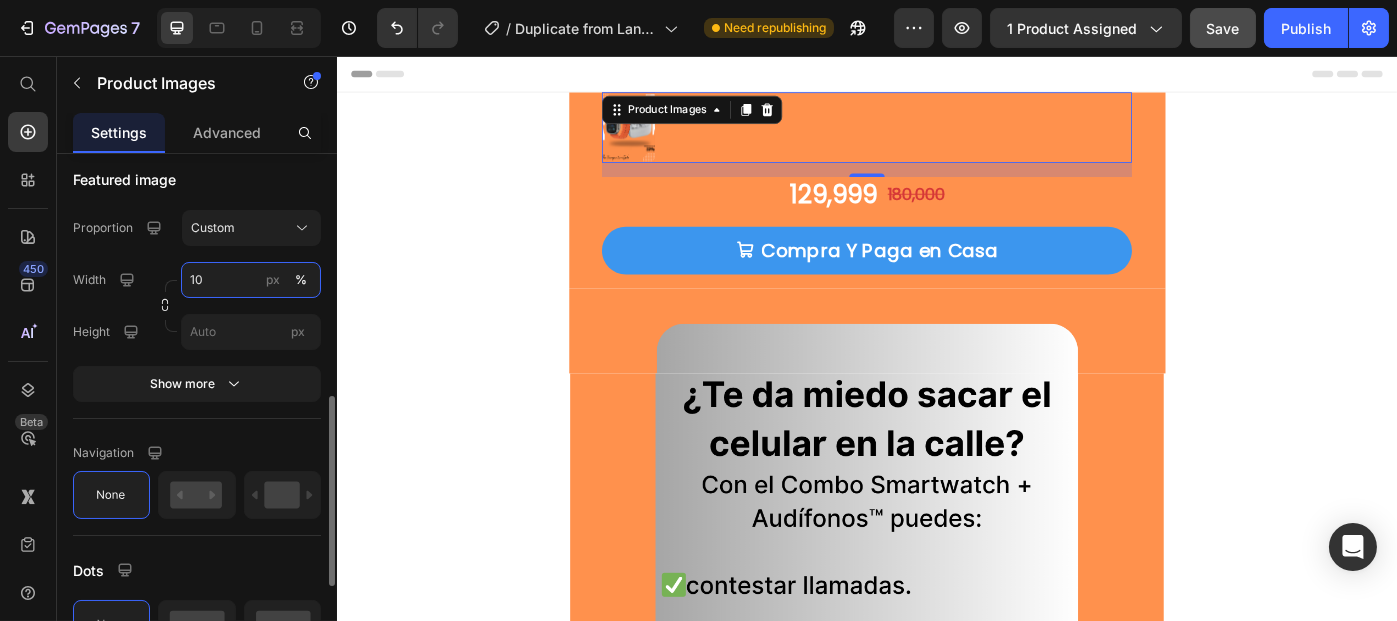 type on "1" 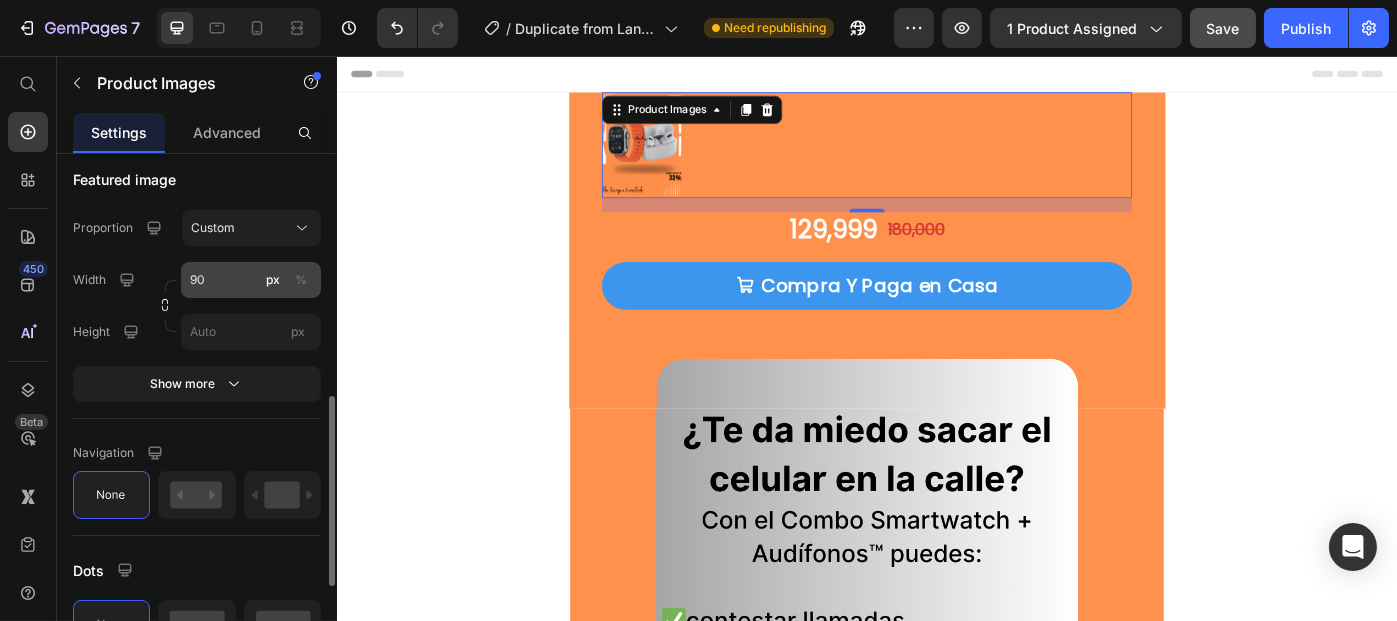 click on "%" 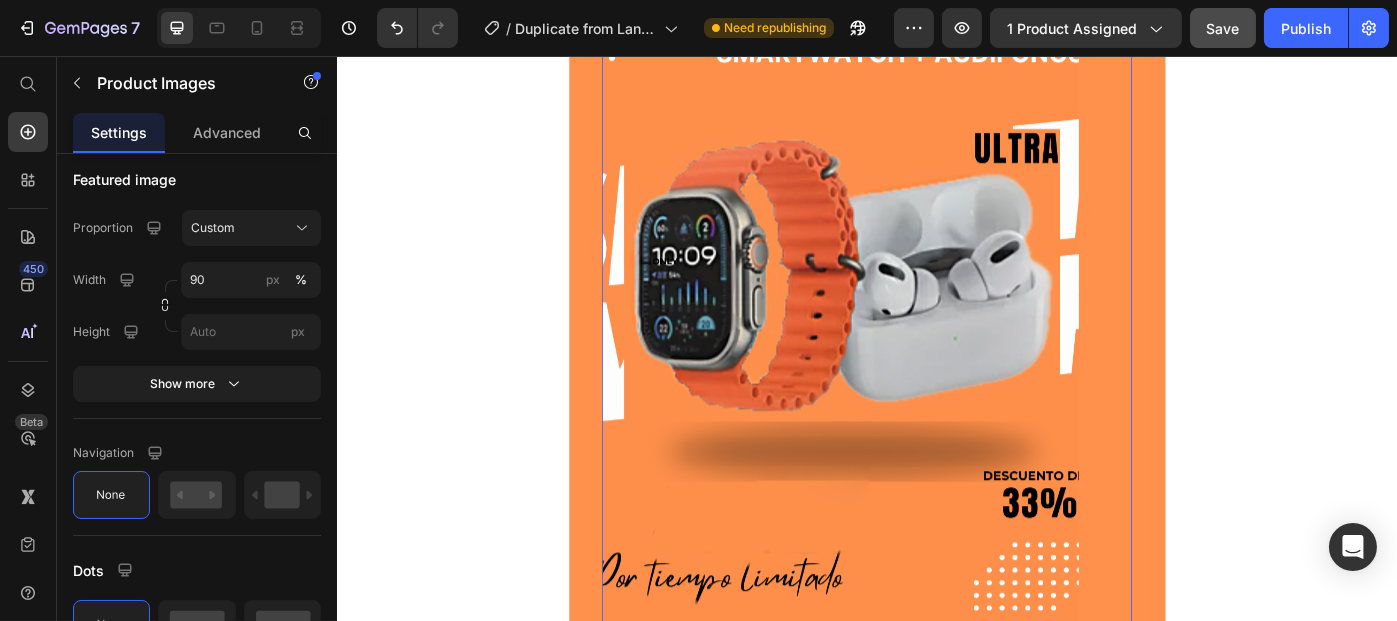 scroll, scrollTop: 112, scrollLeft: 0, axis: vertical 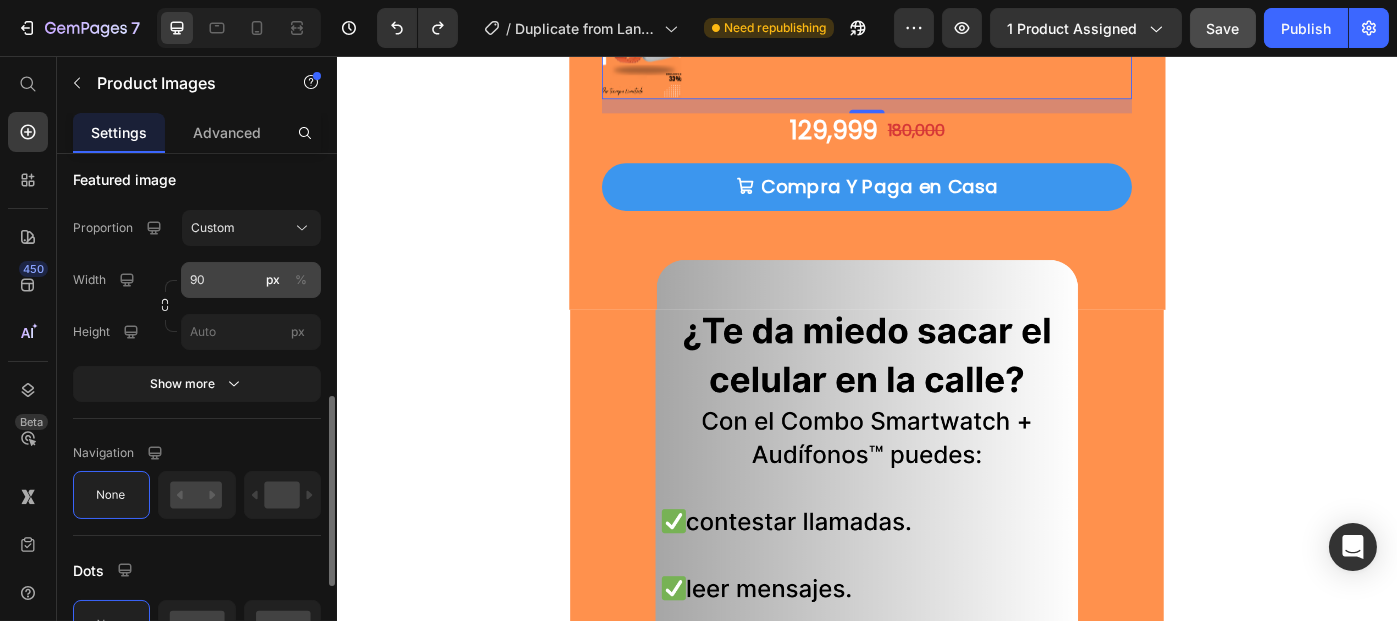 type on "100" 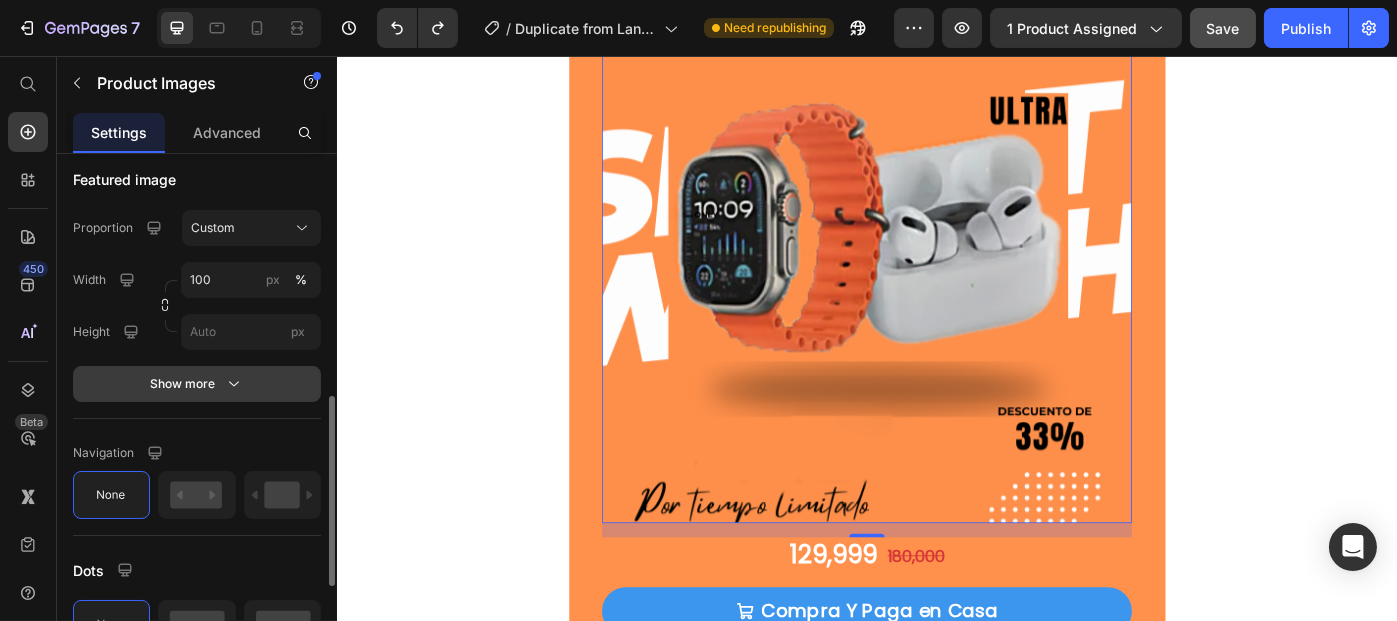 scroll, scrollTop: 708, scrollLeft: 0, axis: vertical 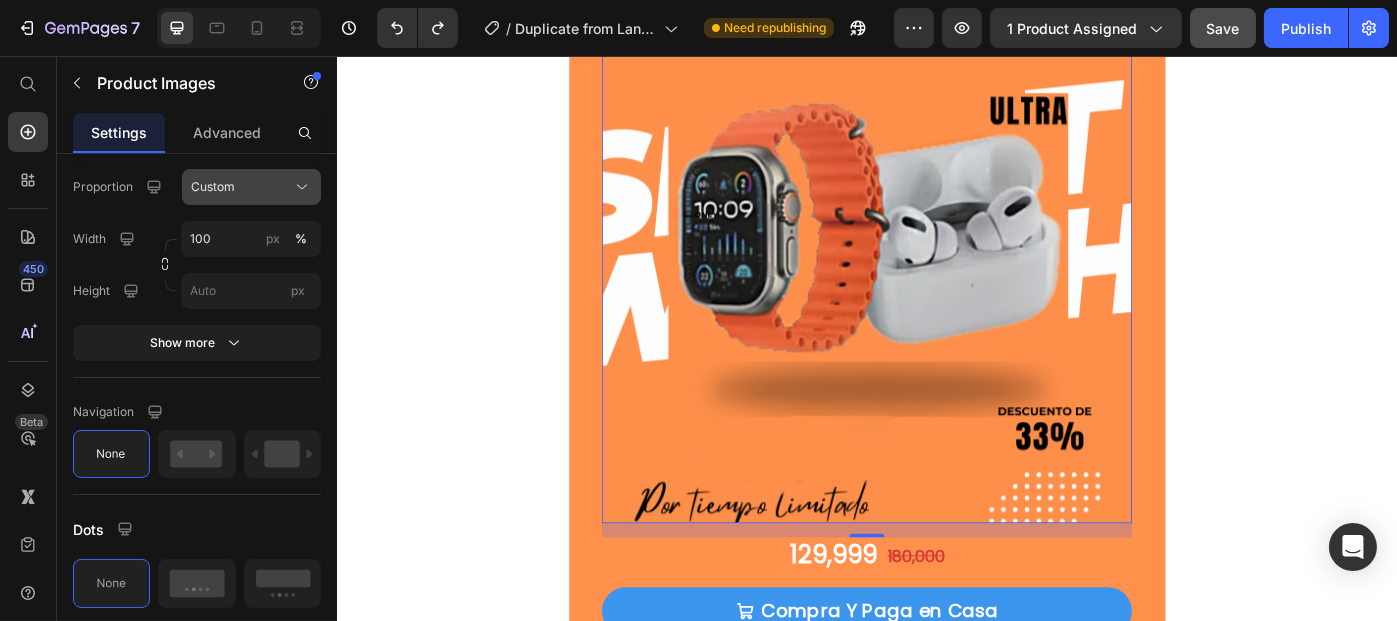 click on "Custom" 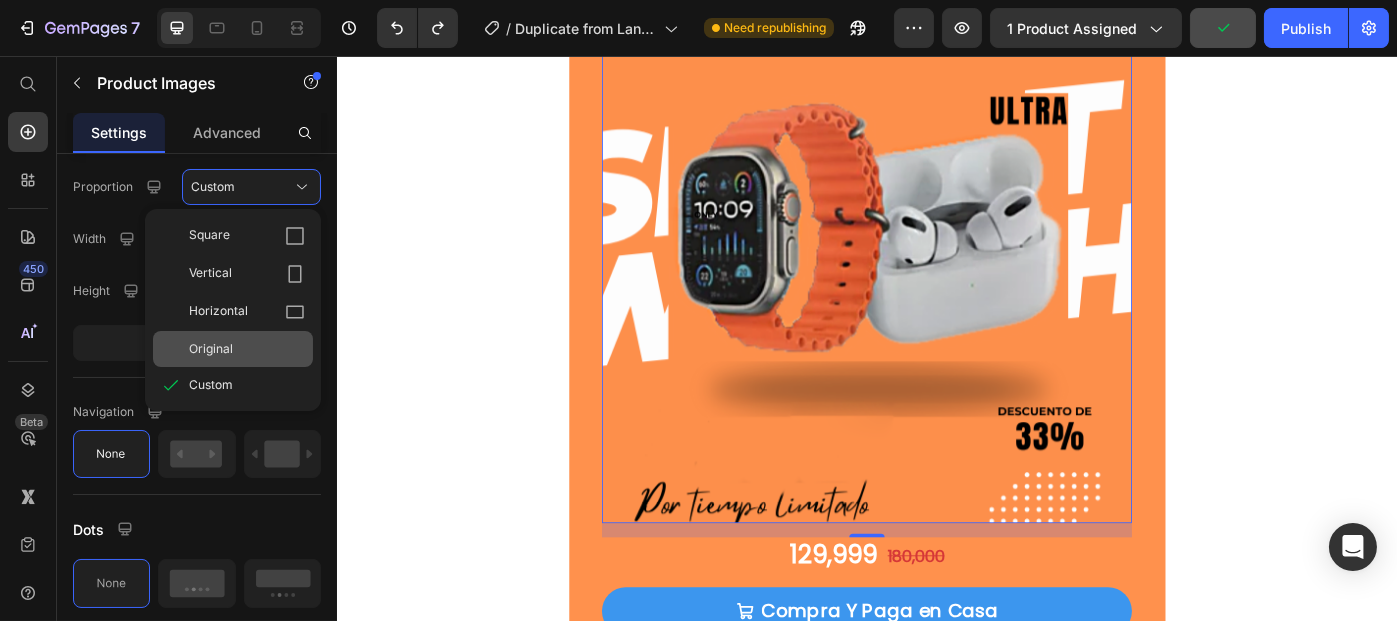 click on "Original" at bounding box center [247, 349] 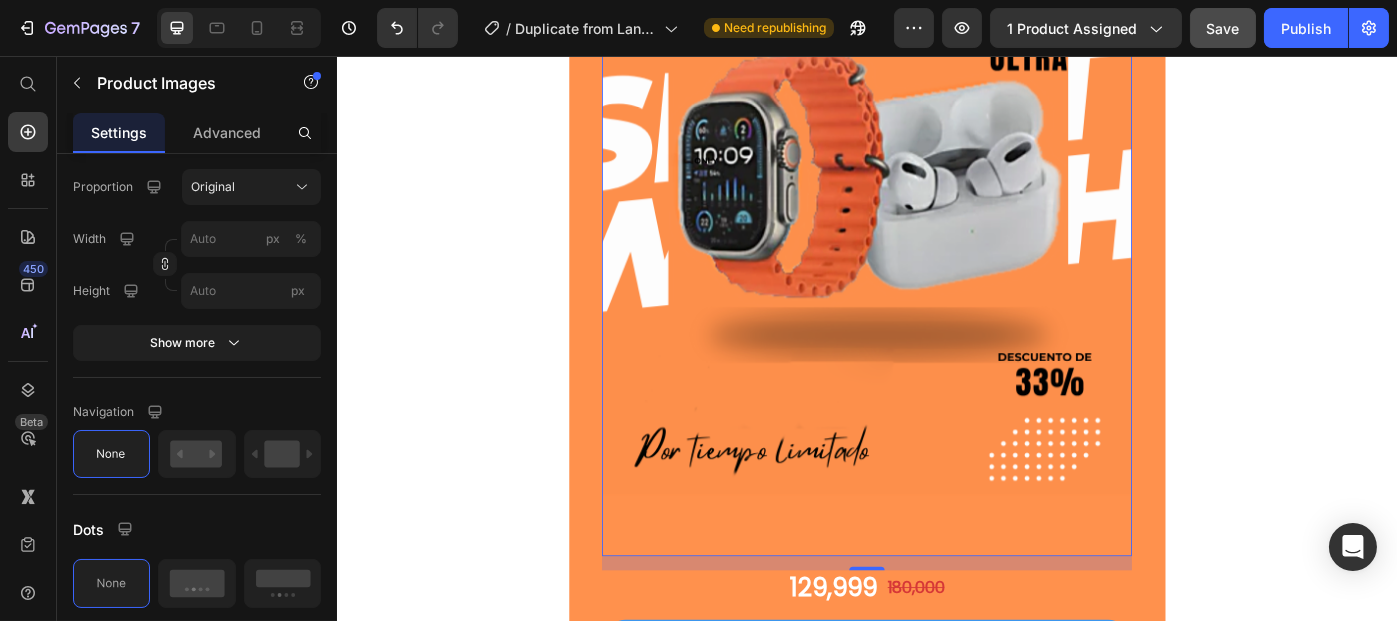 scroll, scrollTop: 282, scrollLeft: 0, axis: vertical 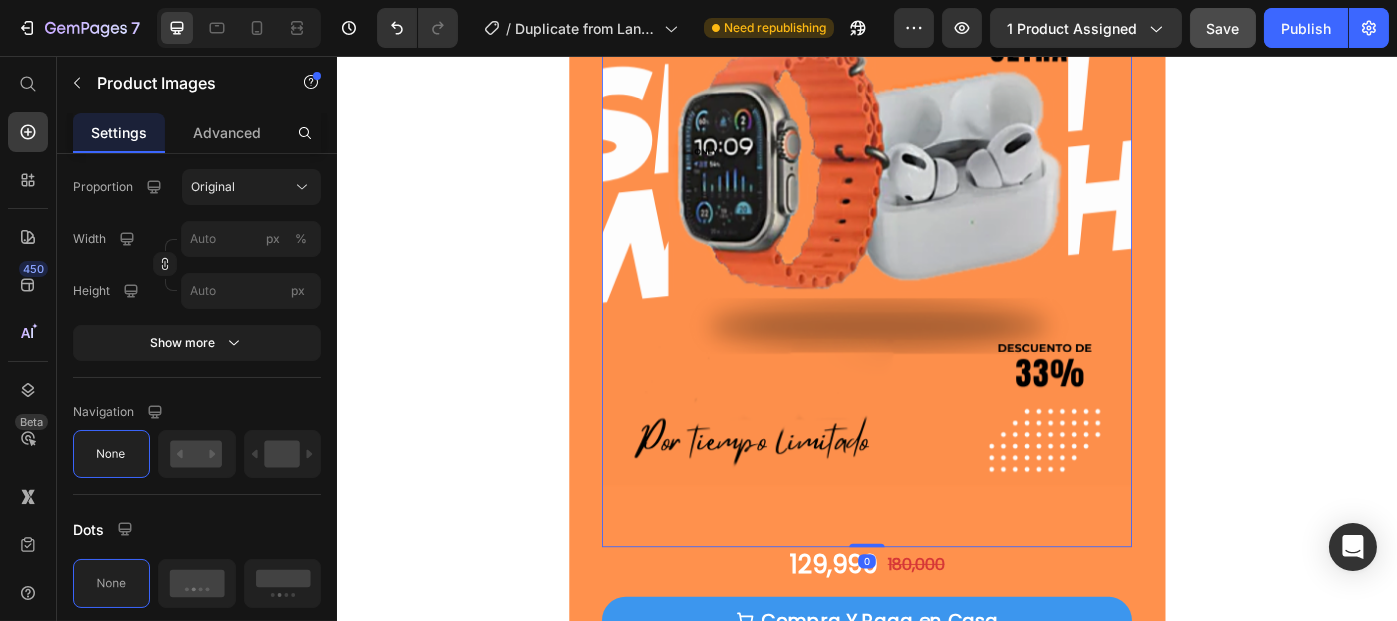 drag, startPoint x: 933, startPoint y: 624, endPoint x: 963, endPoint y: 572, distance: 60.033325 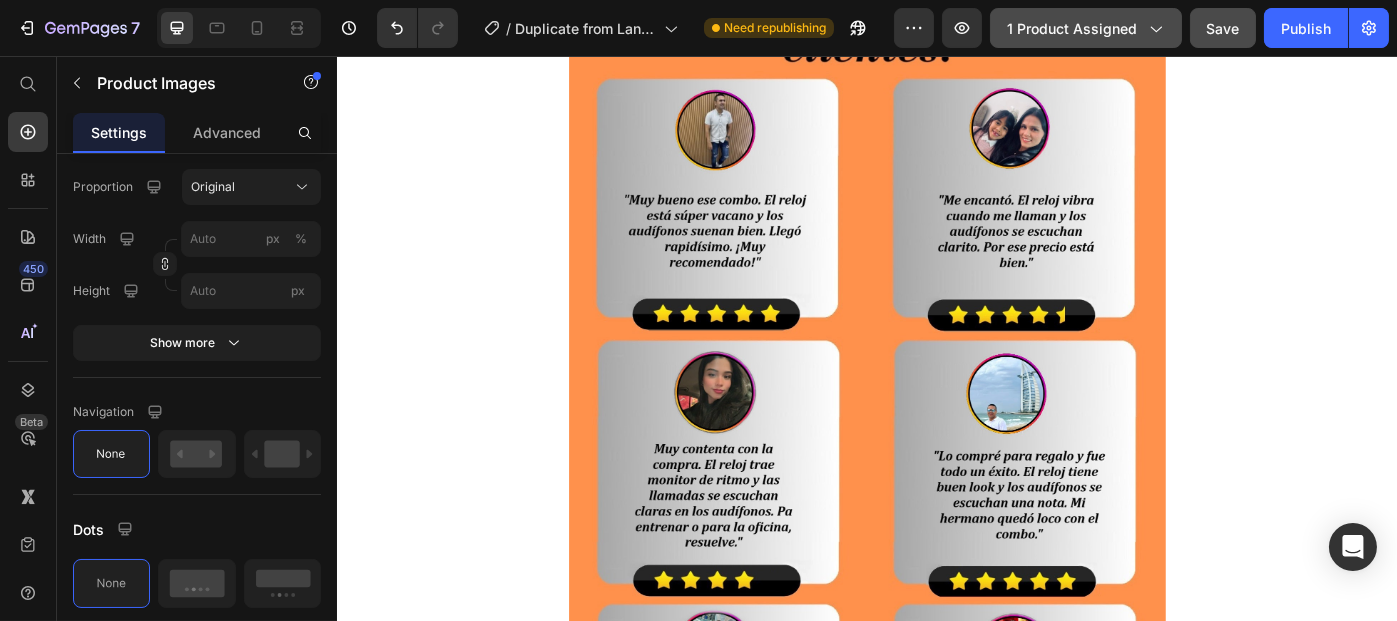 scroll, scrollTop: 3343, scrollLeft: 0, axis: vertical 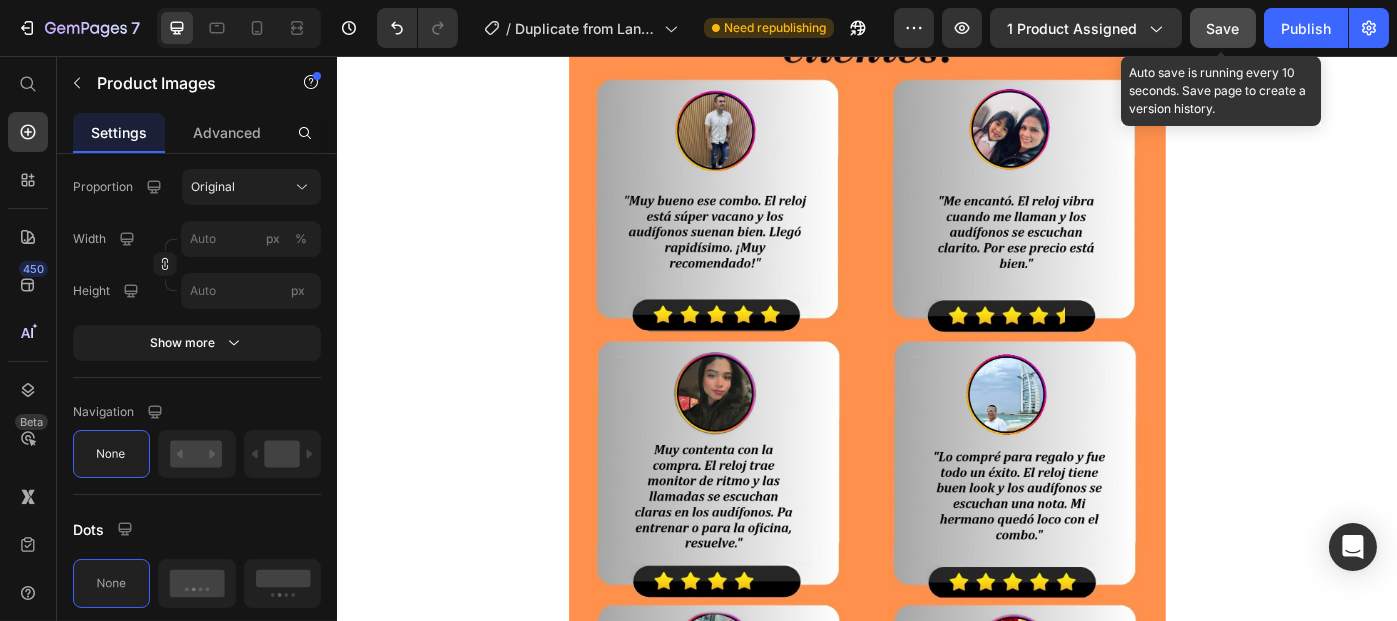 click on "Save" at bounding box center (1223, 28) 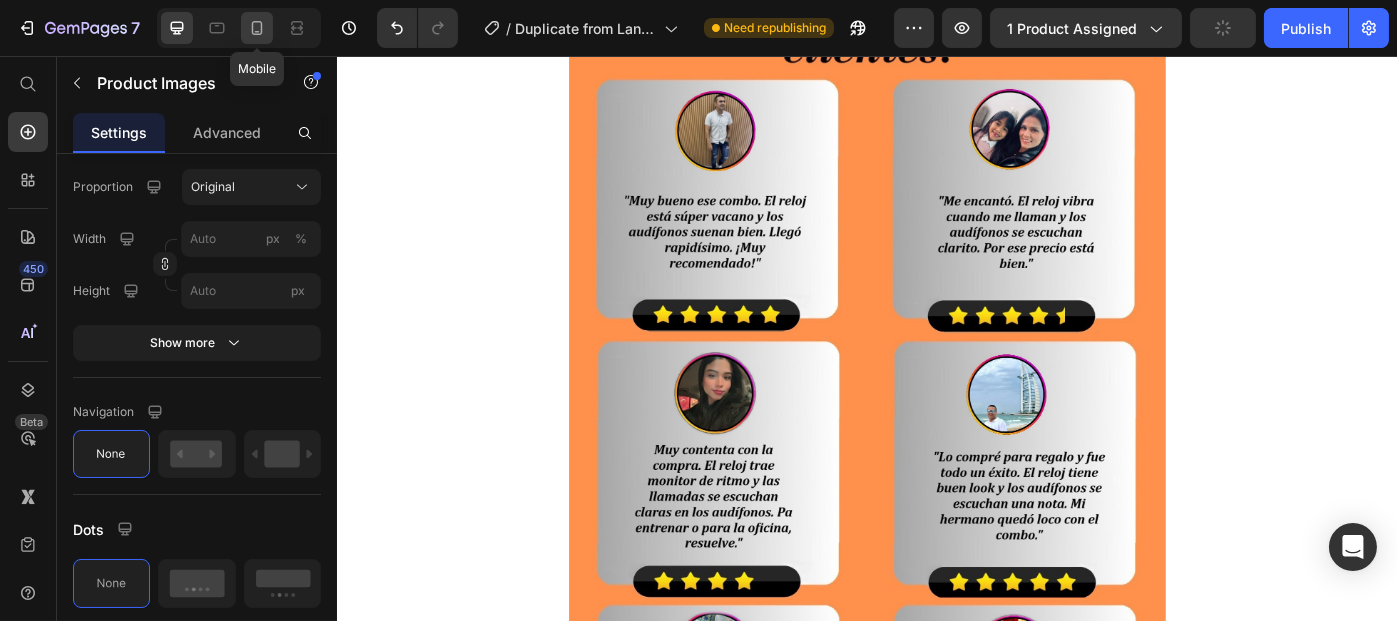 click 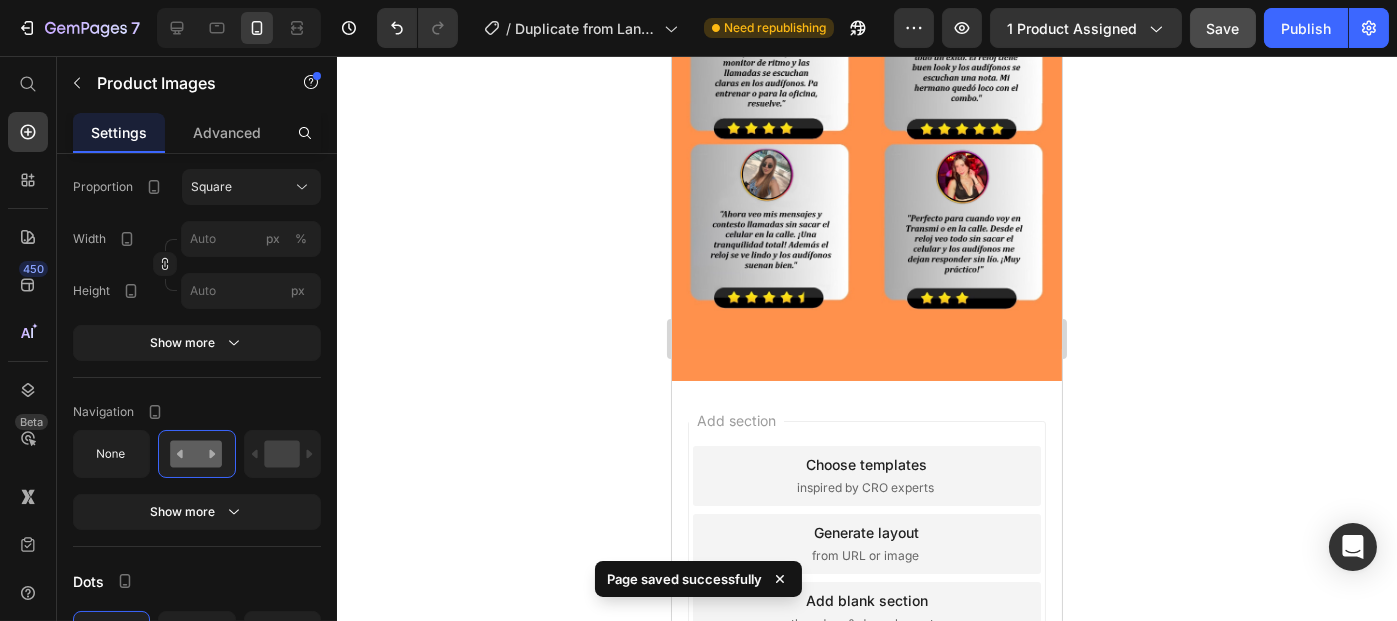scroll, scrollTop: 3561, scrollLeft: 0, axis: vertical 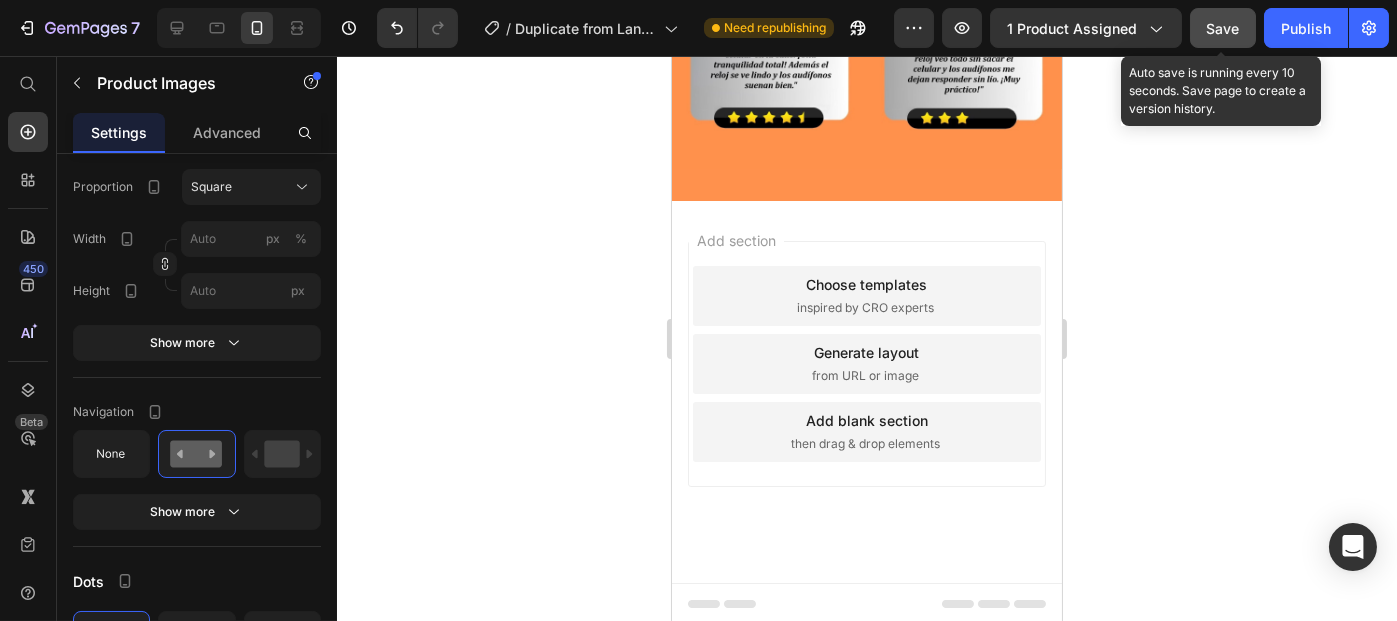 click on "Save" at bounding box center (1223, 28) 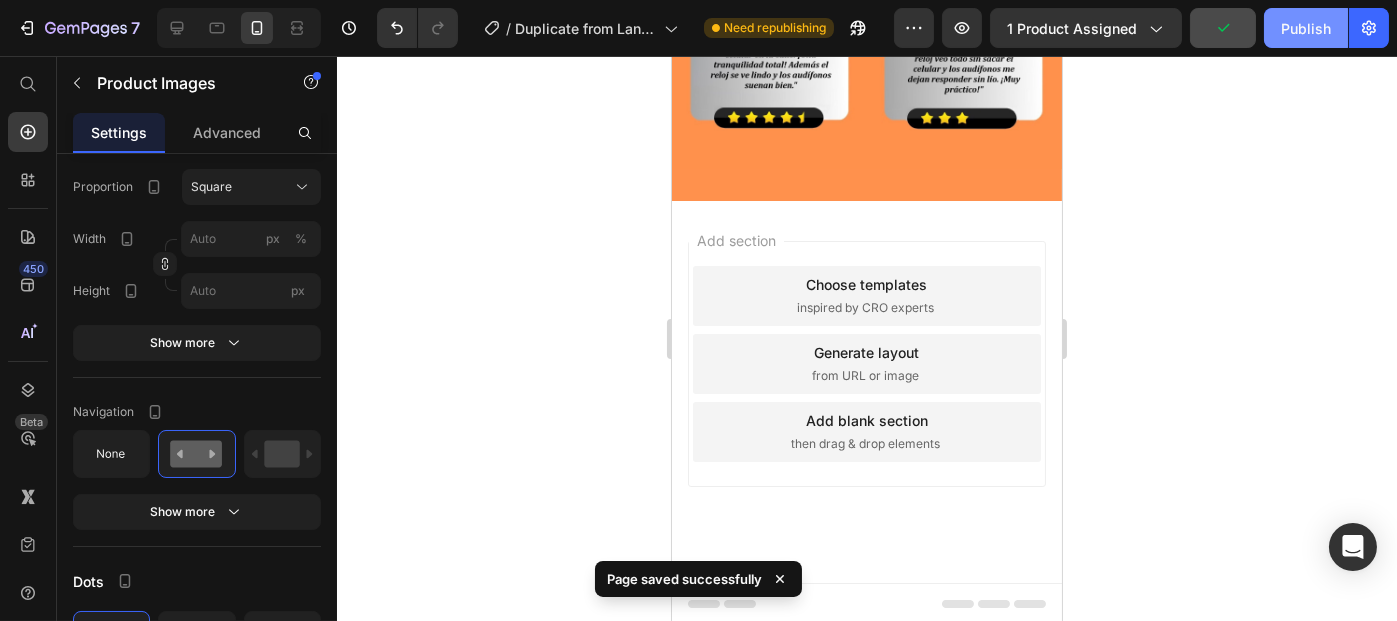 click on "Publish" 